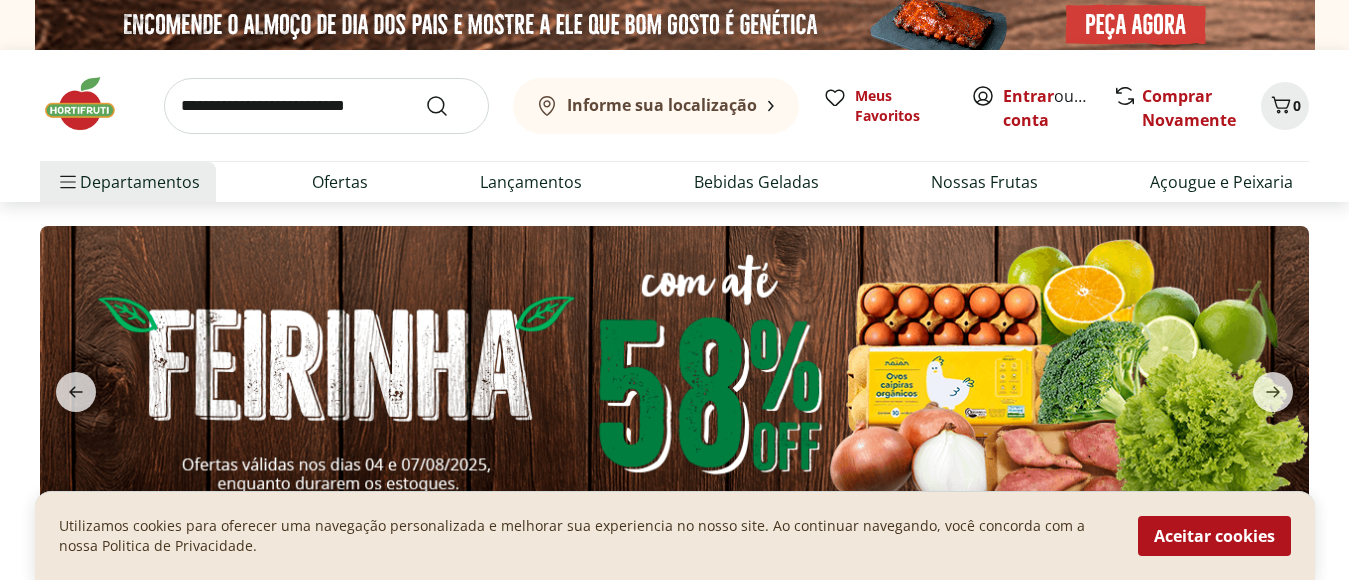 scroll, scrollTop: 0, scrollLeft: 0, axis: both 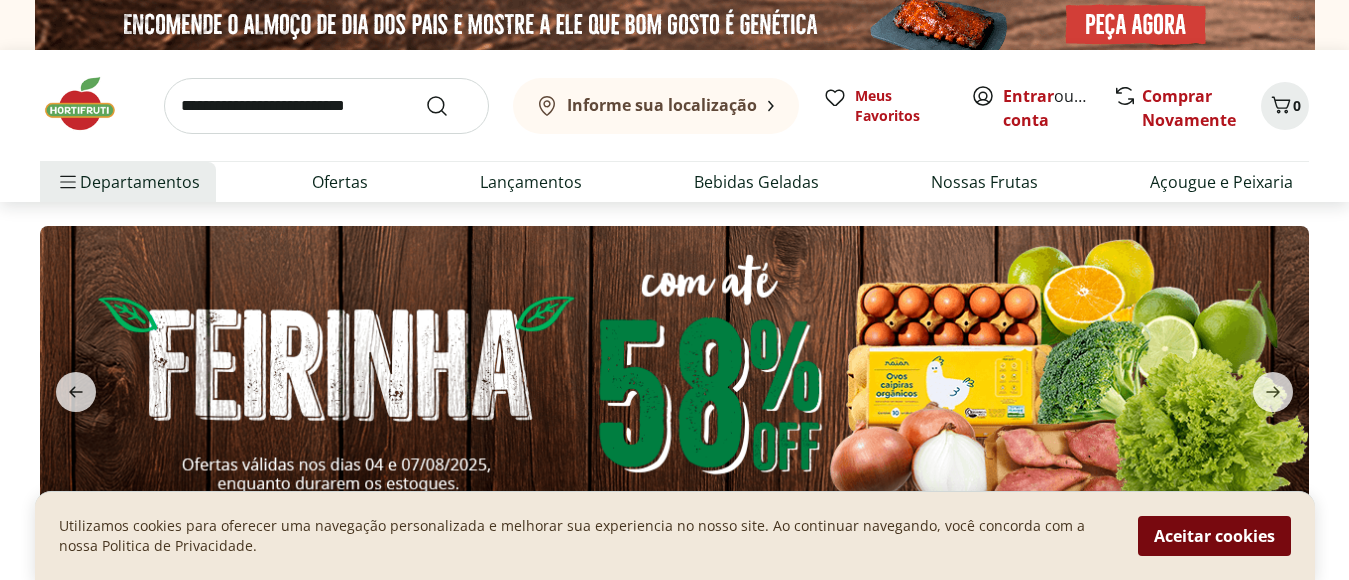 click on "Aceitar cookies" at bounding box center [1214, 536] 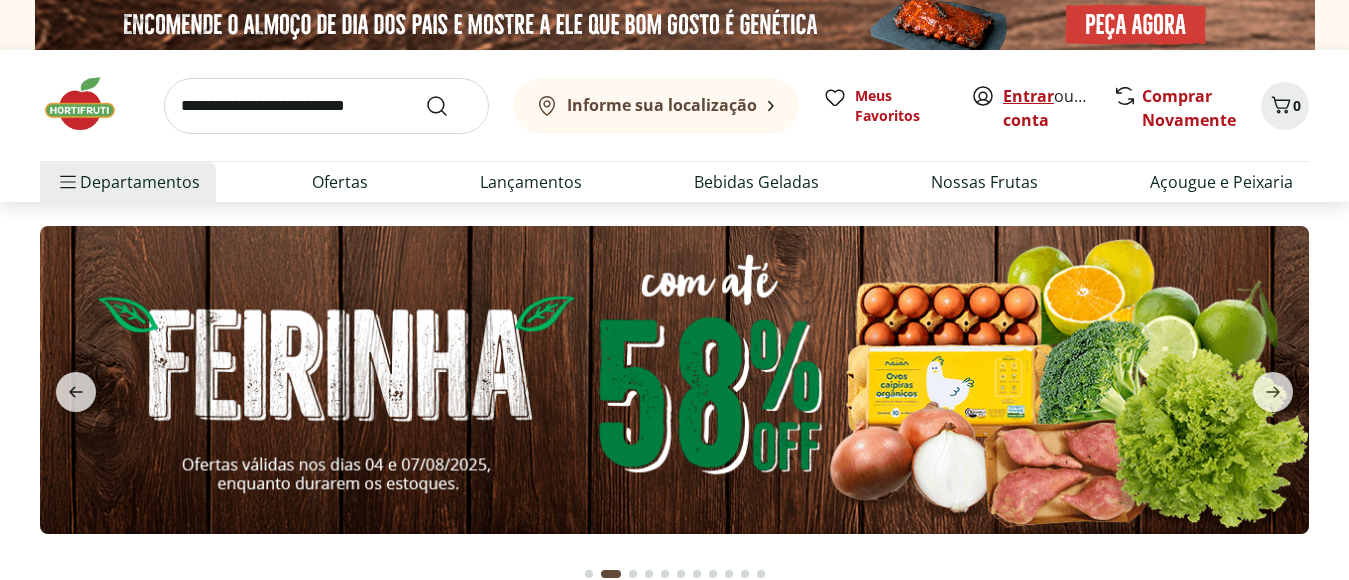 click on "Entrar" at bounding box center (1028, 96) 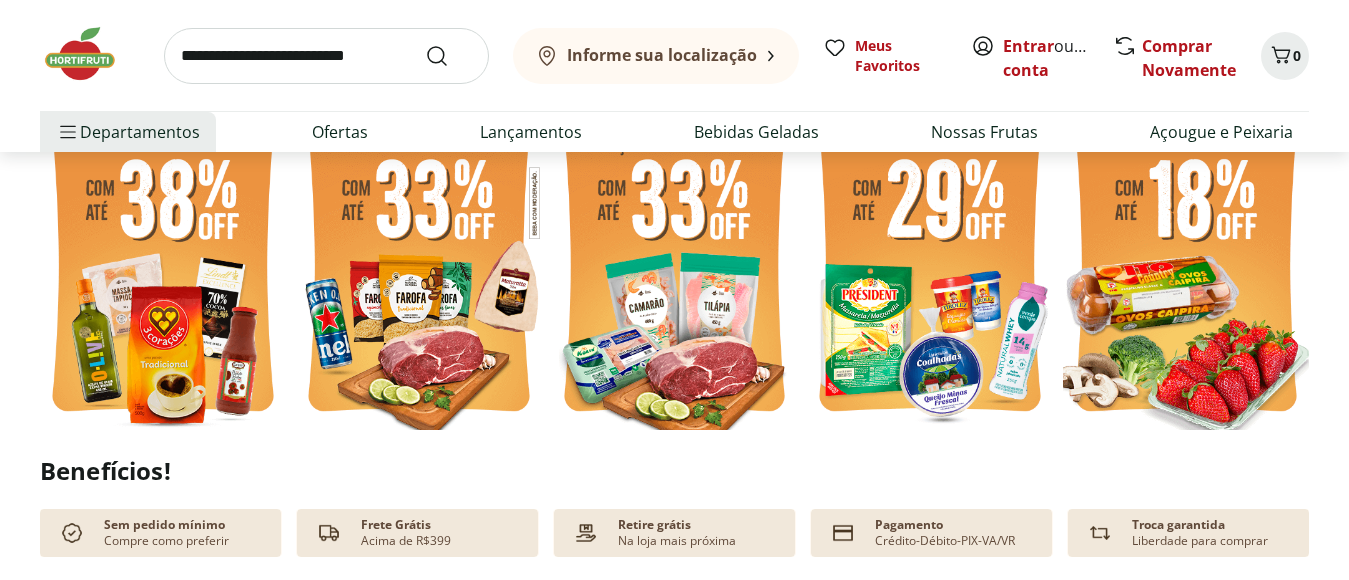 scroll, scrollTop: 700, scrollLeft: 0, axis: vertical 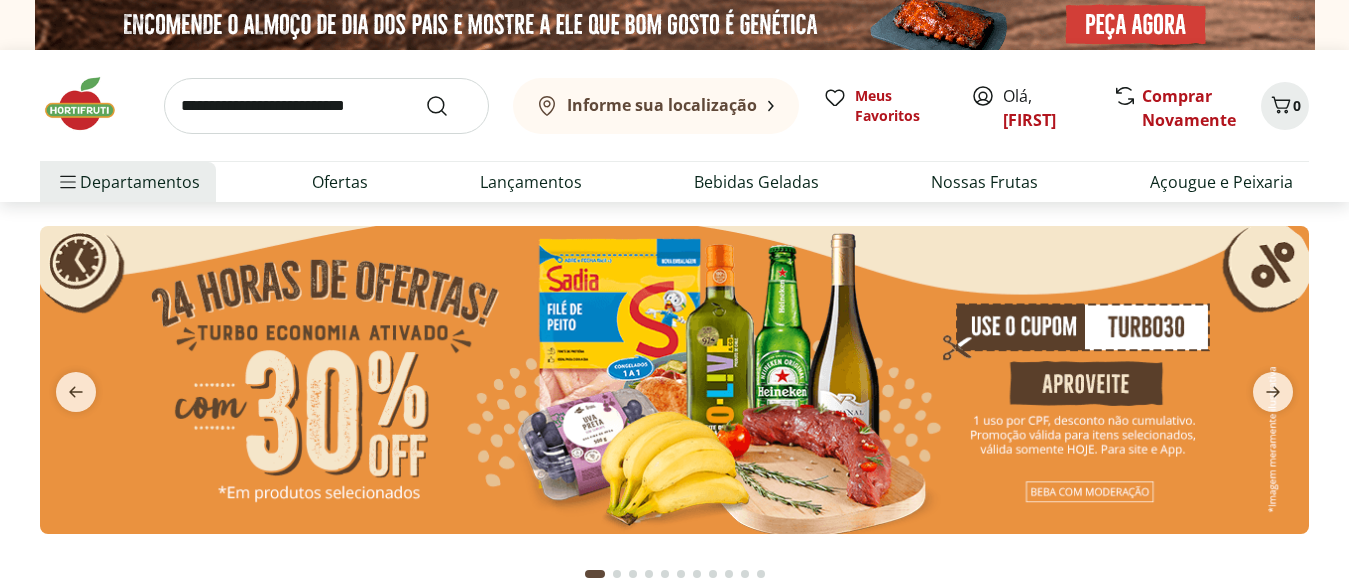click 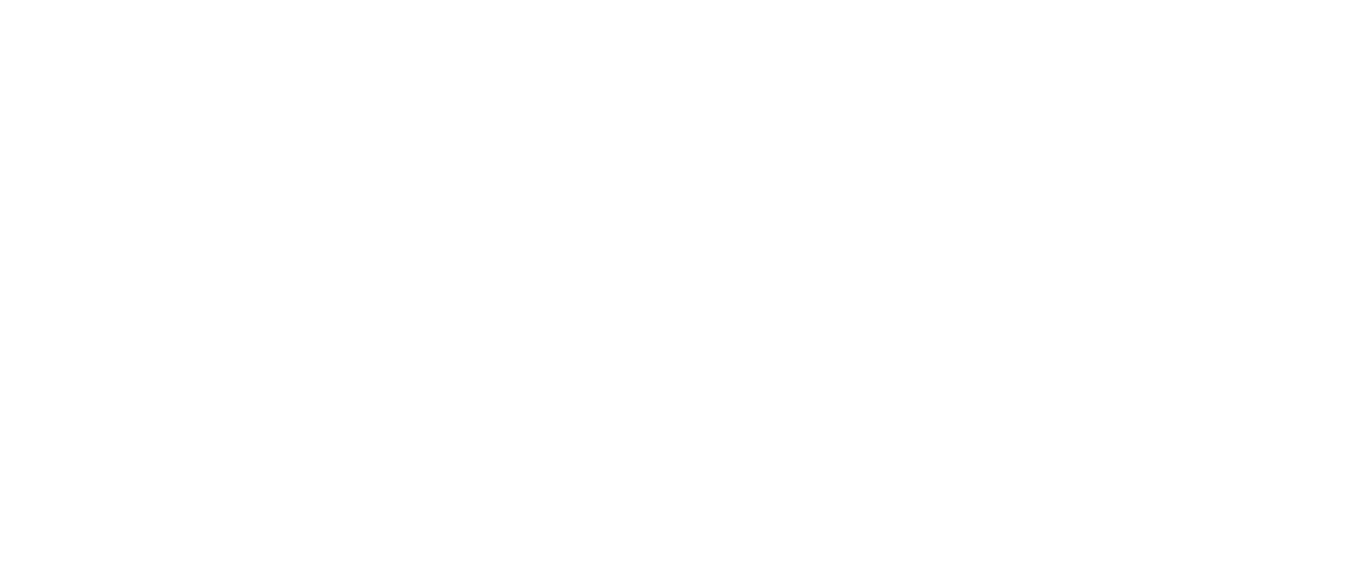 scroll, scrollTop: 0, scrollLeft: 0, axis: both 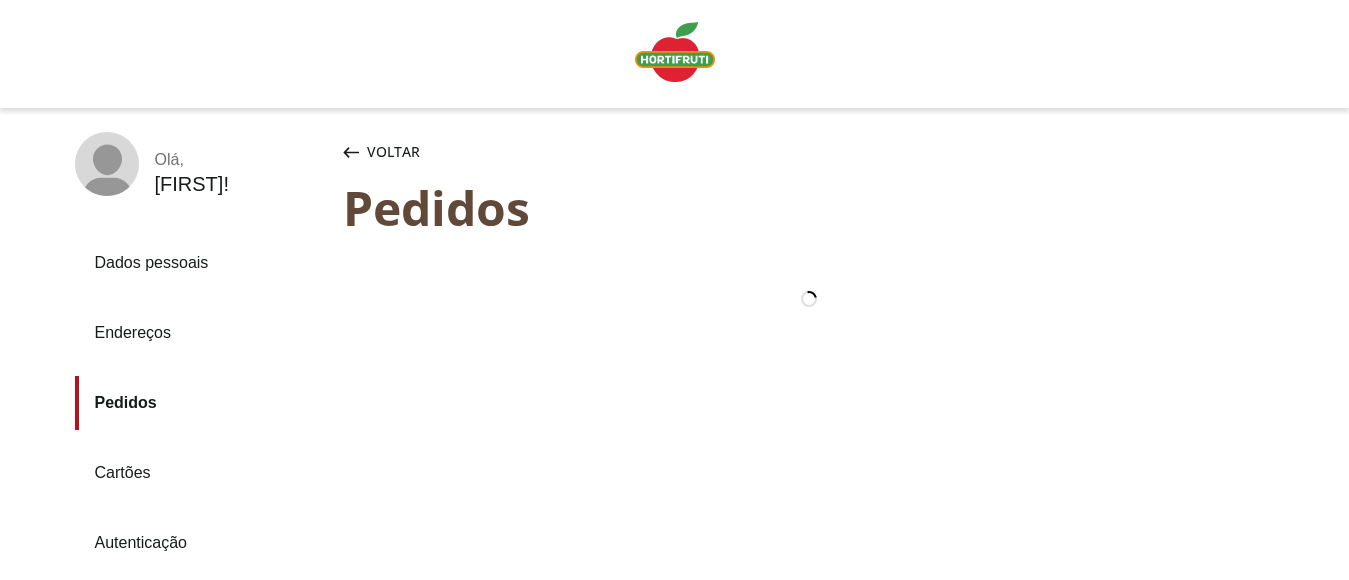 click on "Voltar" at bounding box center (393, 152) 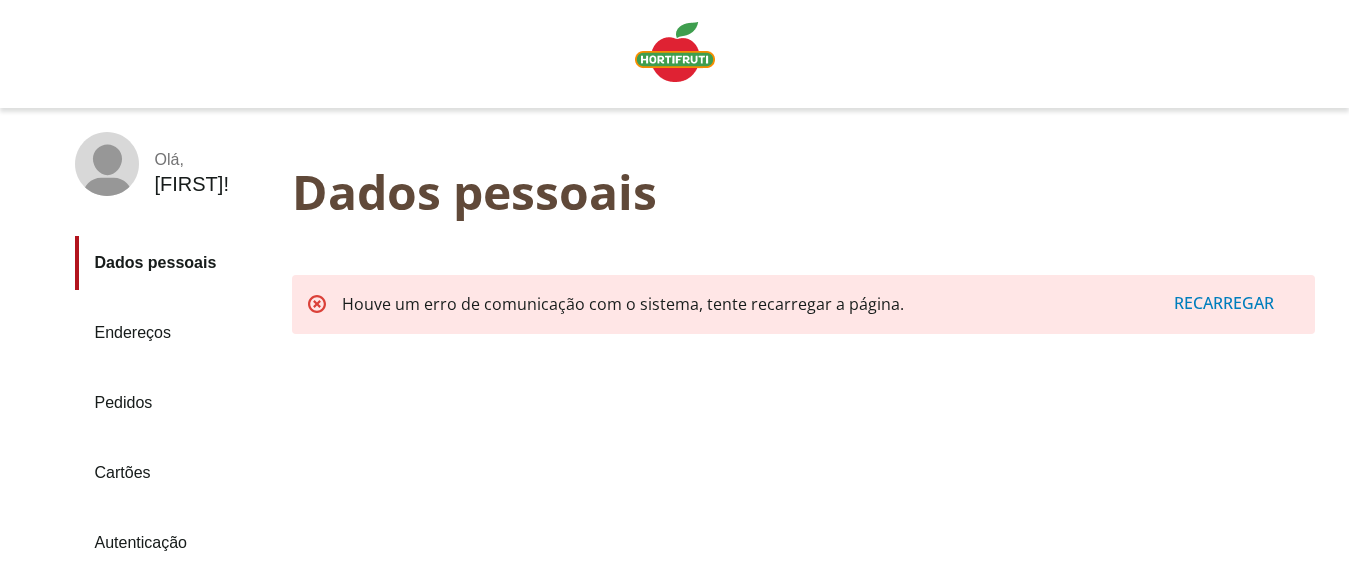 click on "Recarregar" at bounding box center (1224, 303) 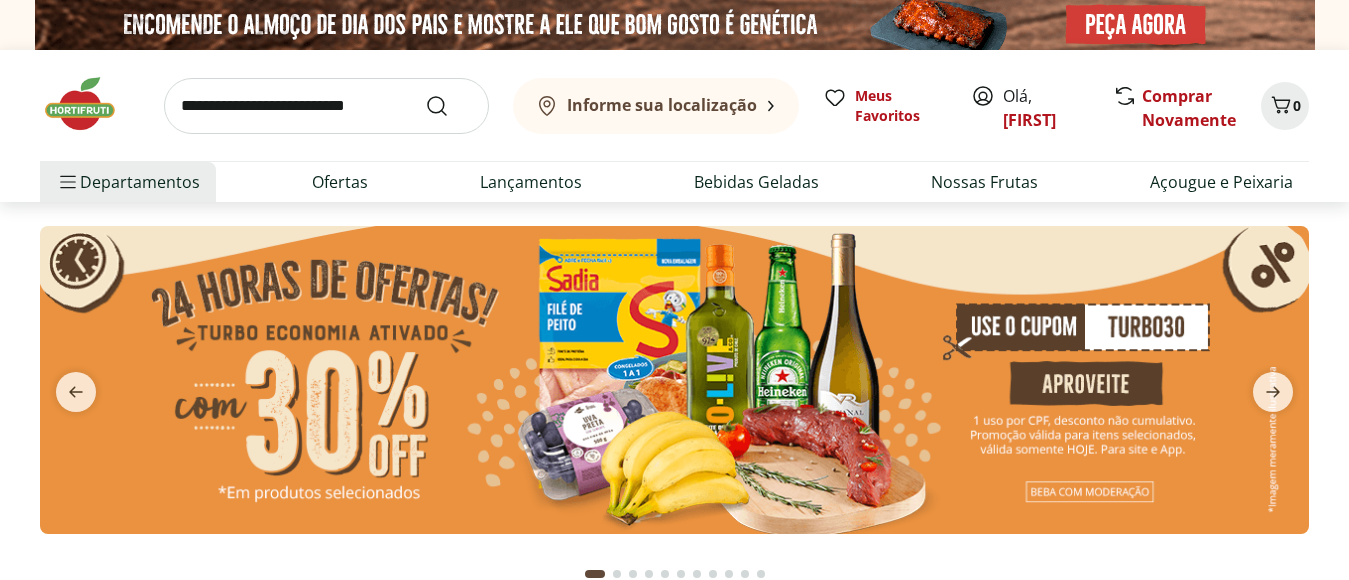 scroll, scrollTop: 0, scrollLeft: 0, axis: both 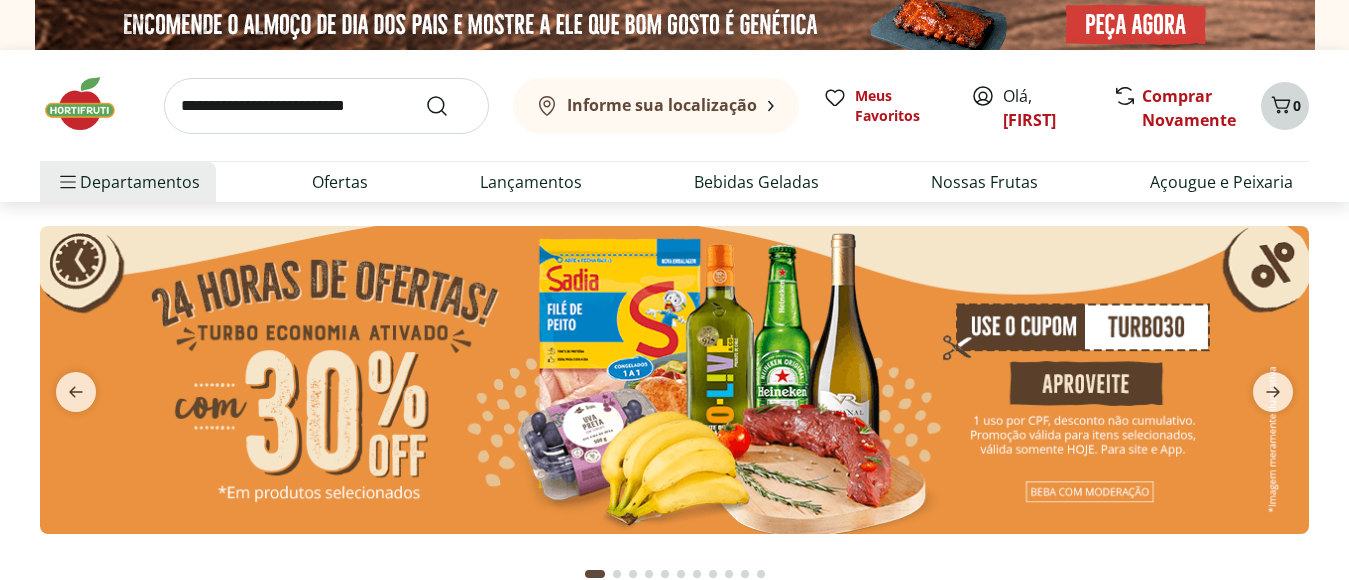 click 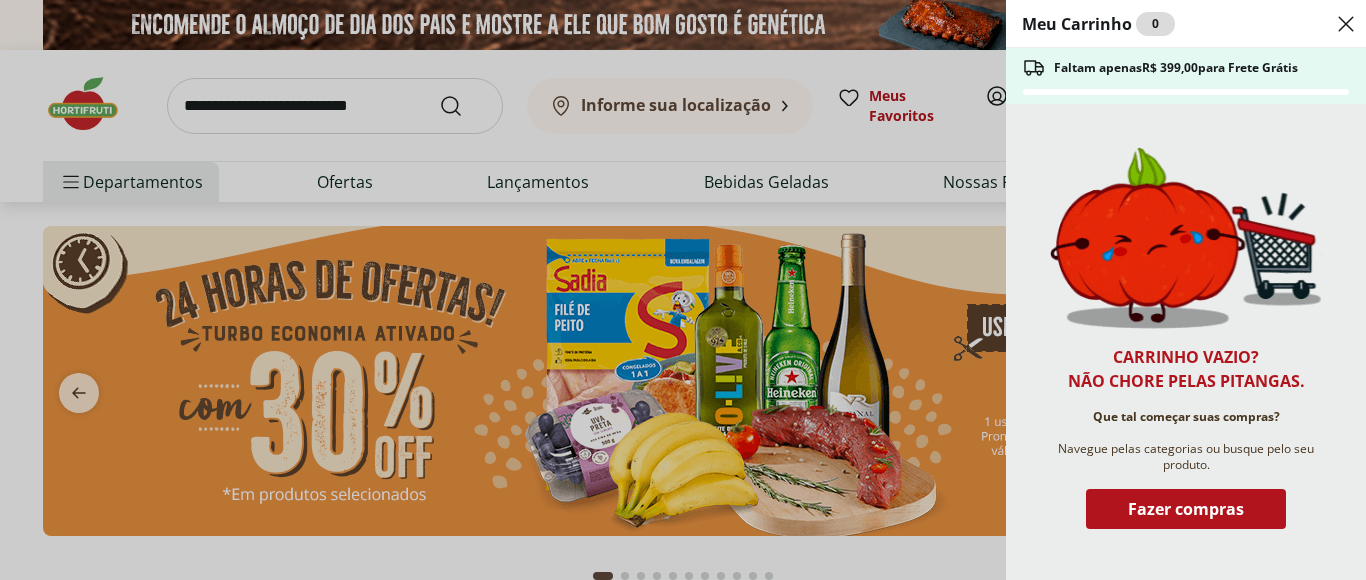 click 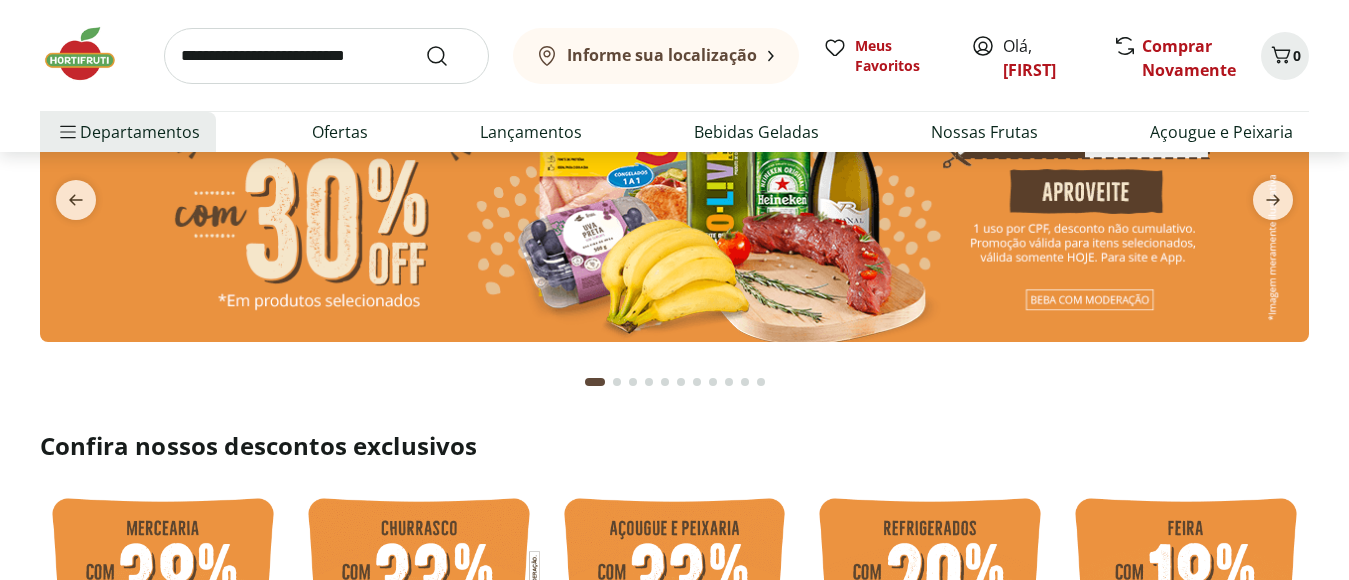 scroll, scrollTop: 0, scrollLeft: 0, axis: both 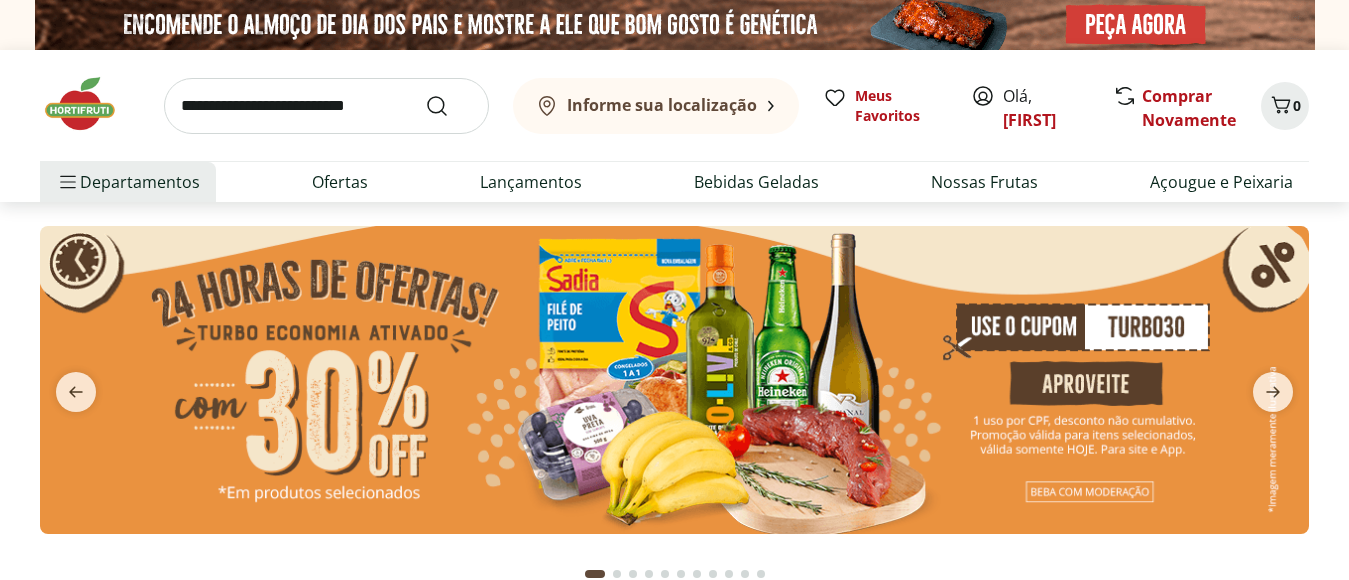 click at bounding box center (674, 379) 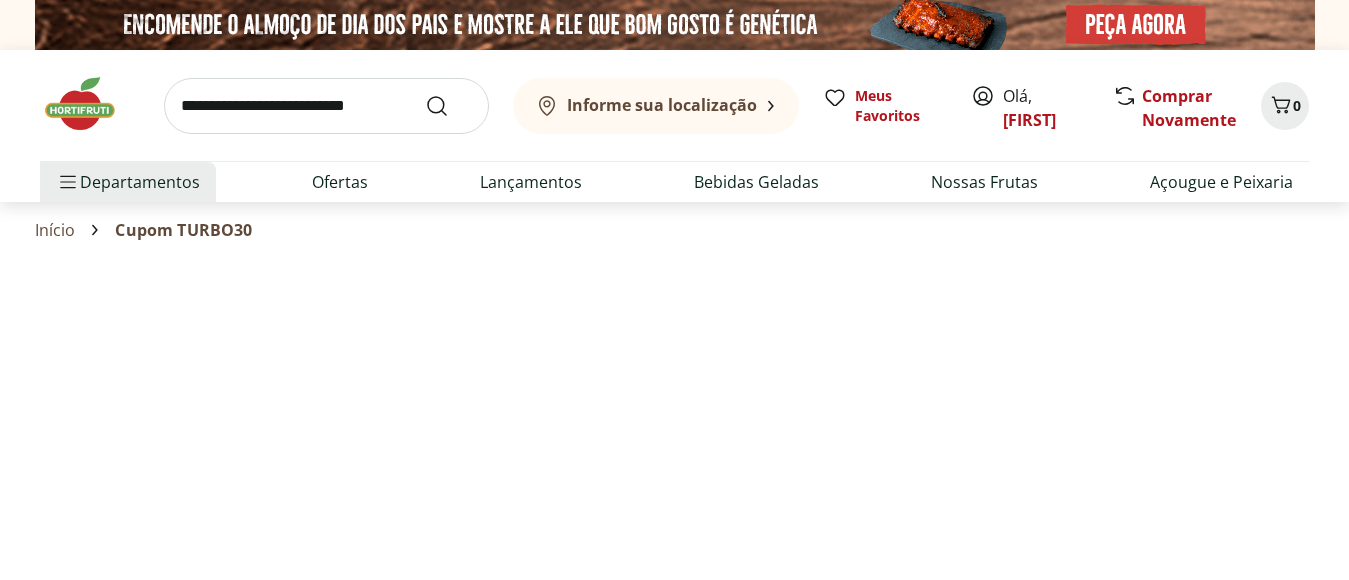 select on "**********" 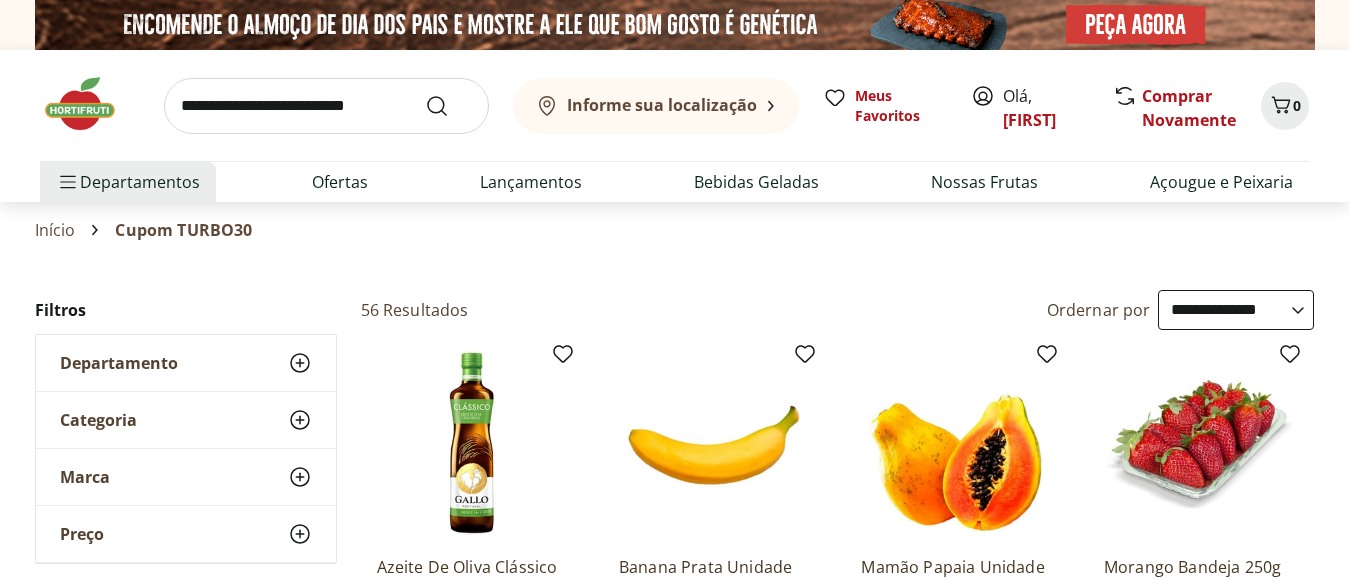 scroll, scrollTop: 200, scrollLeft: 0, axis: vertical 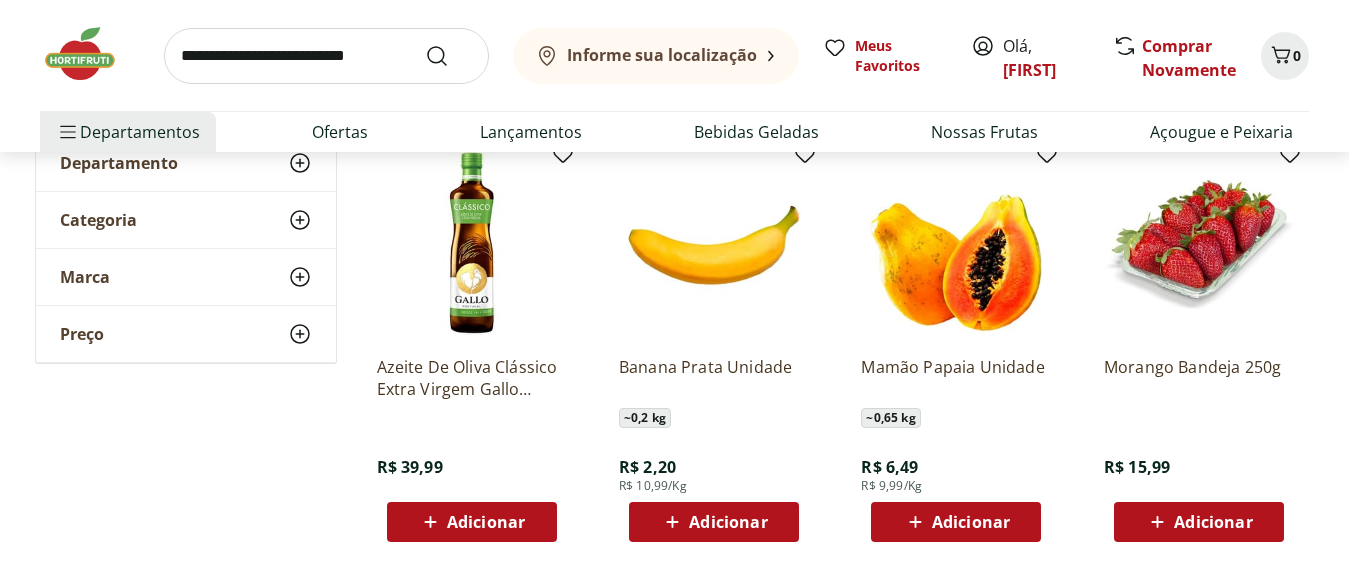 click on "Adicionar" at bounding box center [472, 522] 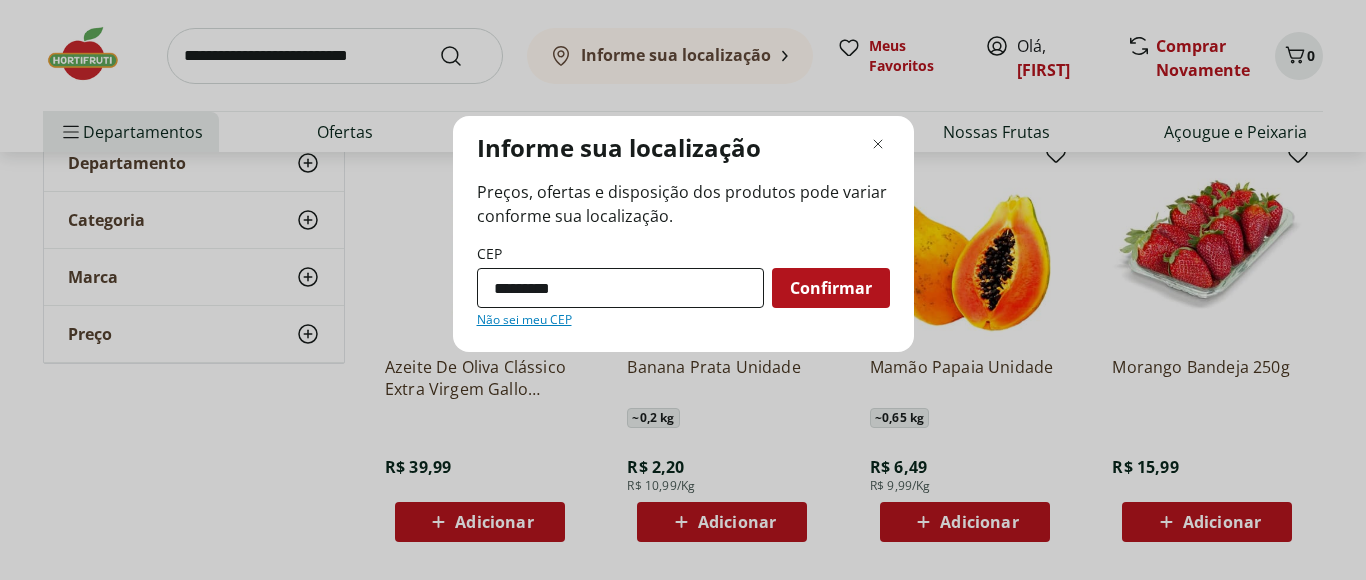 type on "*********" 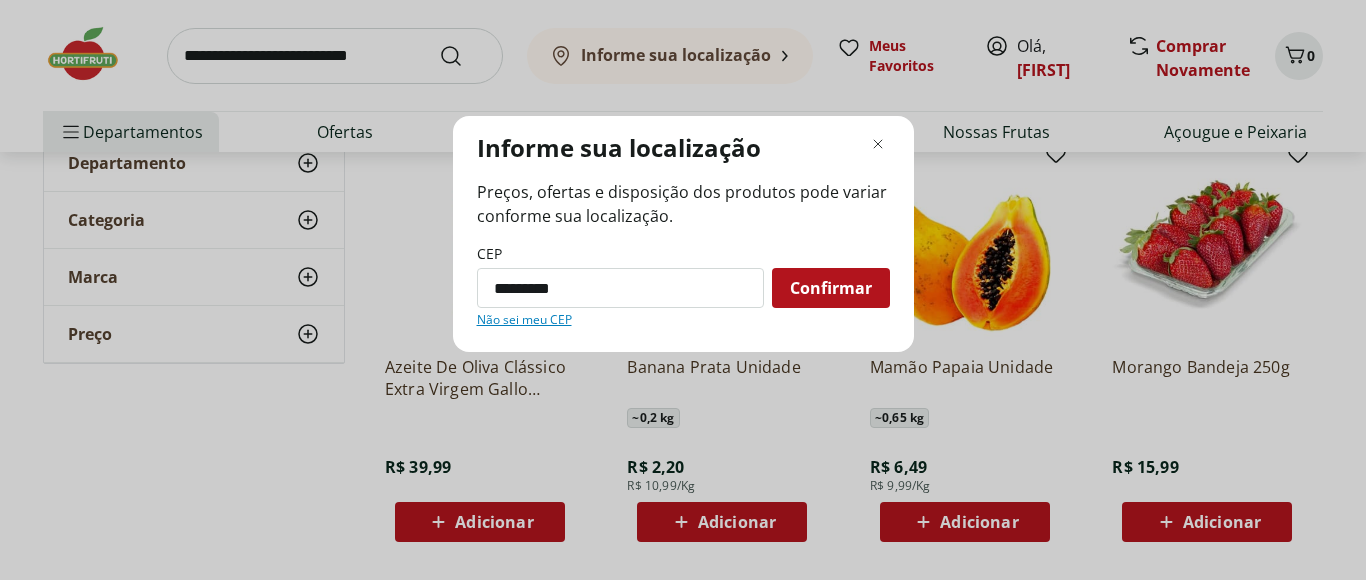 click on "Confirmar" at bounding box center [831, 288] 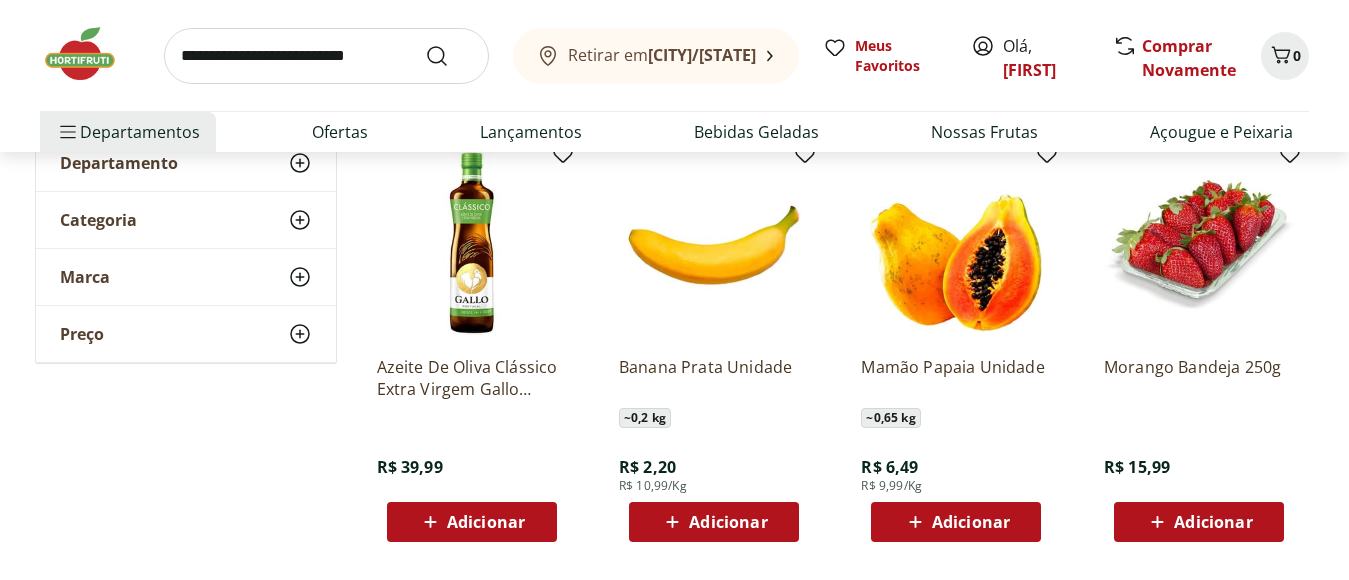 click on "Adicionar" at bounding box center [1213, 522] 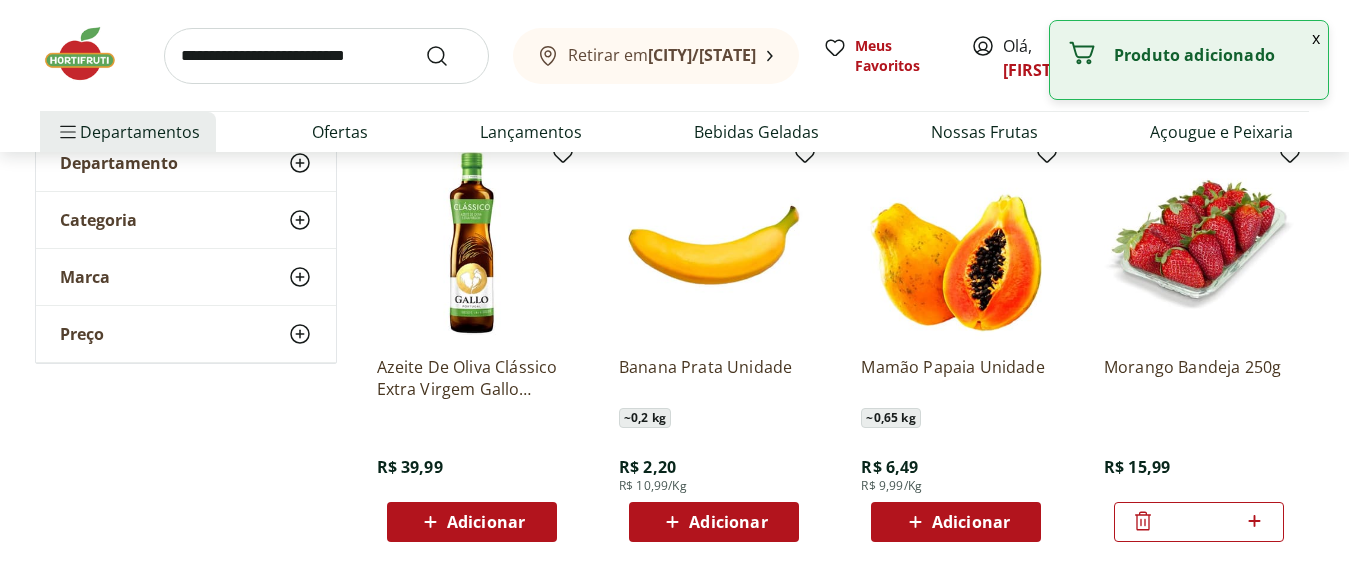click on "Adicionar" at bounding box center [956, 522] 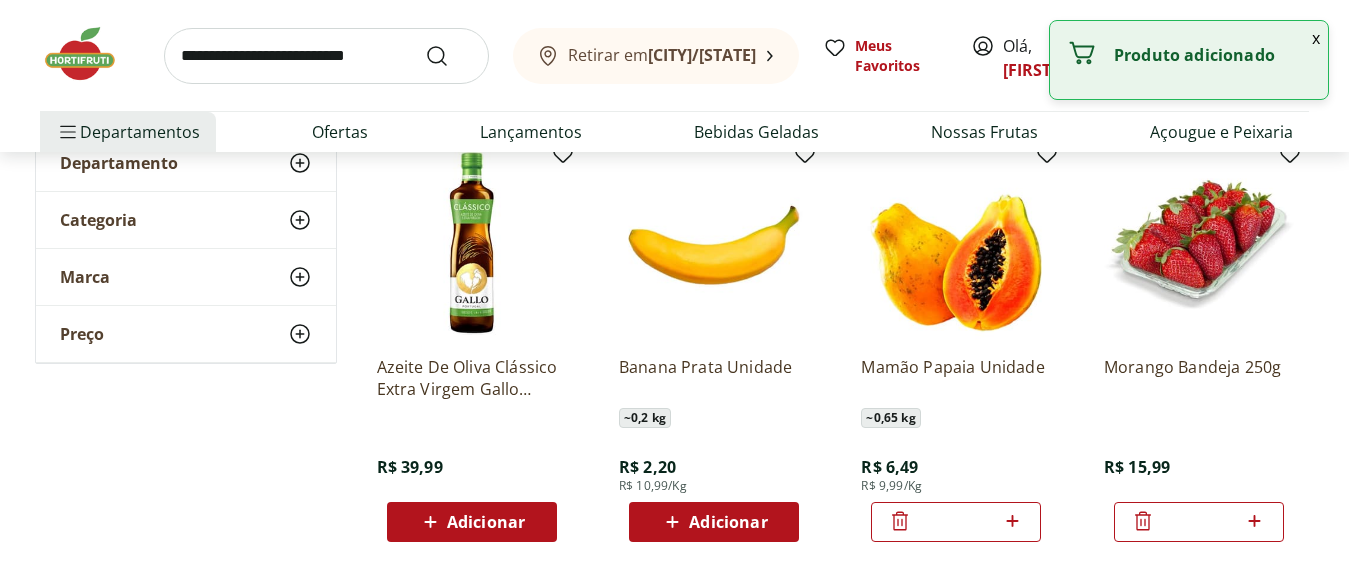 click on "Adicionar" at bounding box center [714, 522] 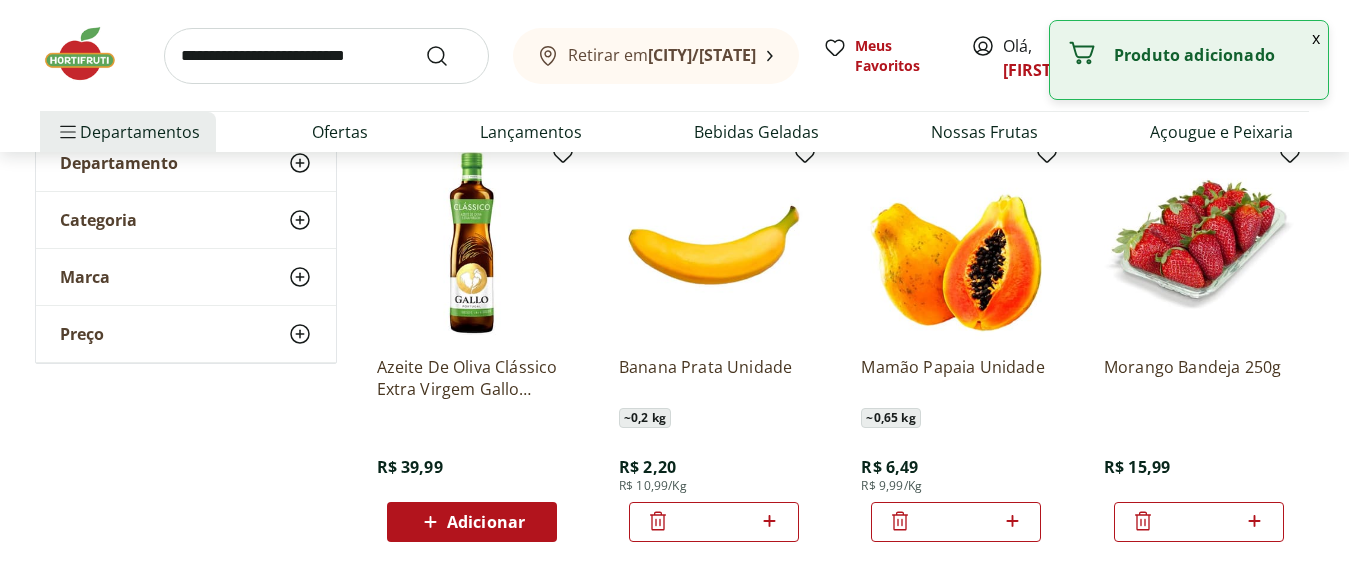 click on "Adicionar" at bounding box center [472, 522] 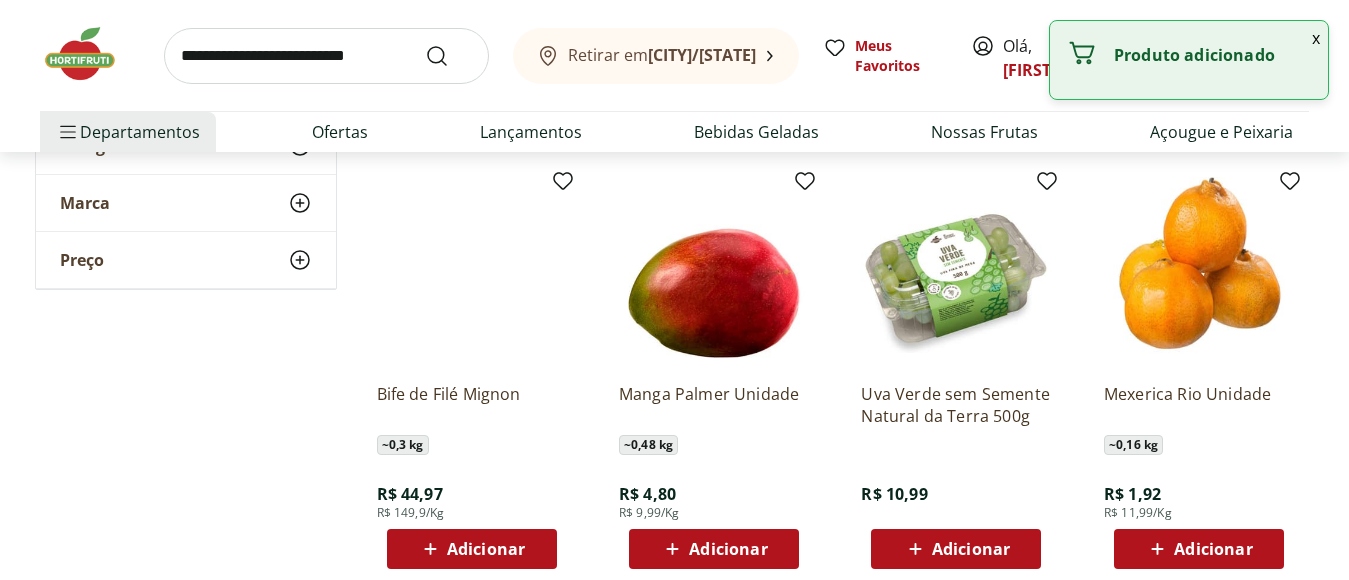 scroll, scrollTop: 700, scrollLeft: 0, axis: vertical 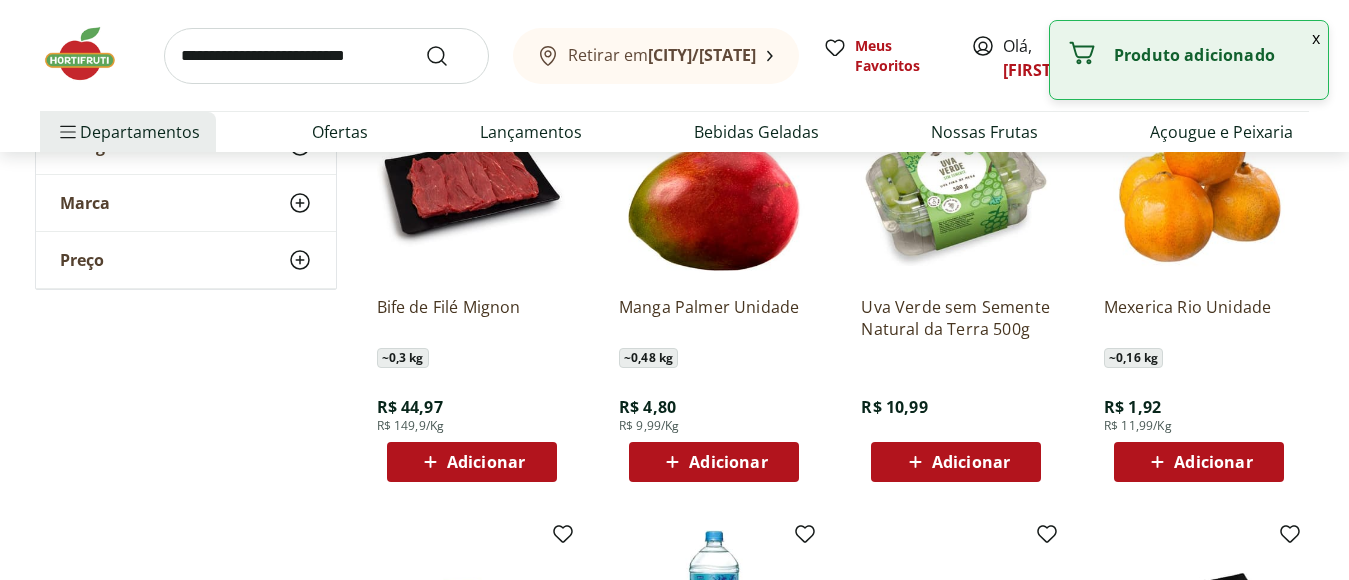 click on "Adicionar" at bounding box center (714, 462) 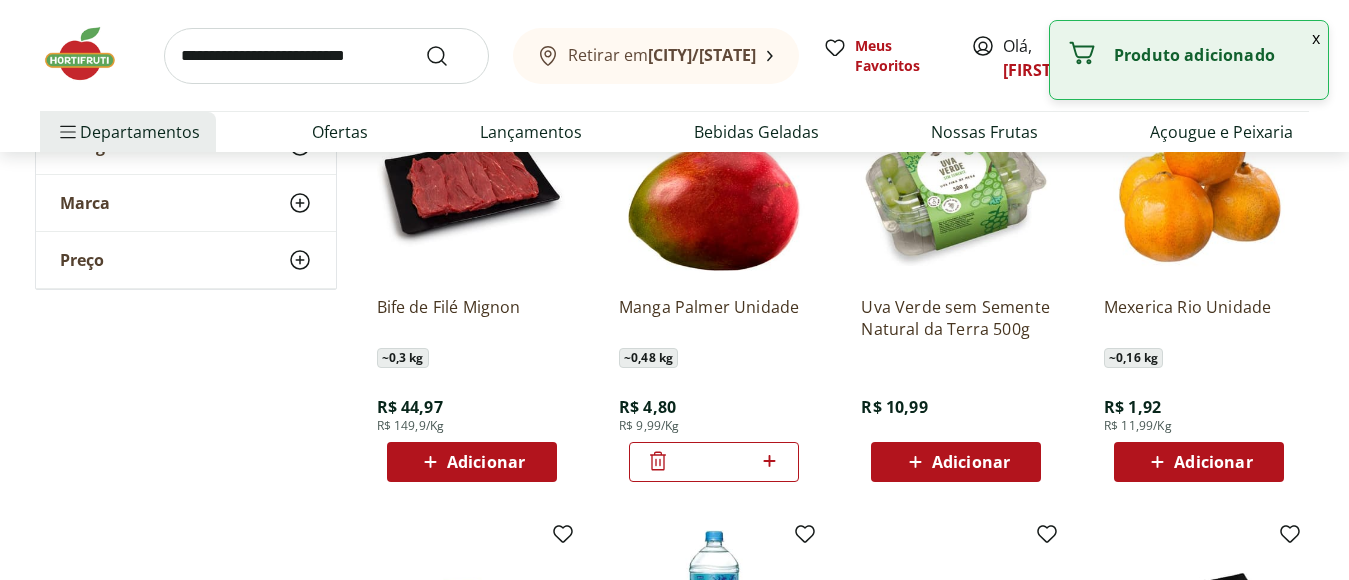 click on "Adicionar" at bounding box center [956, 462] 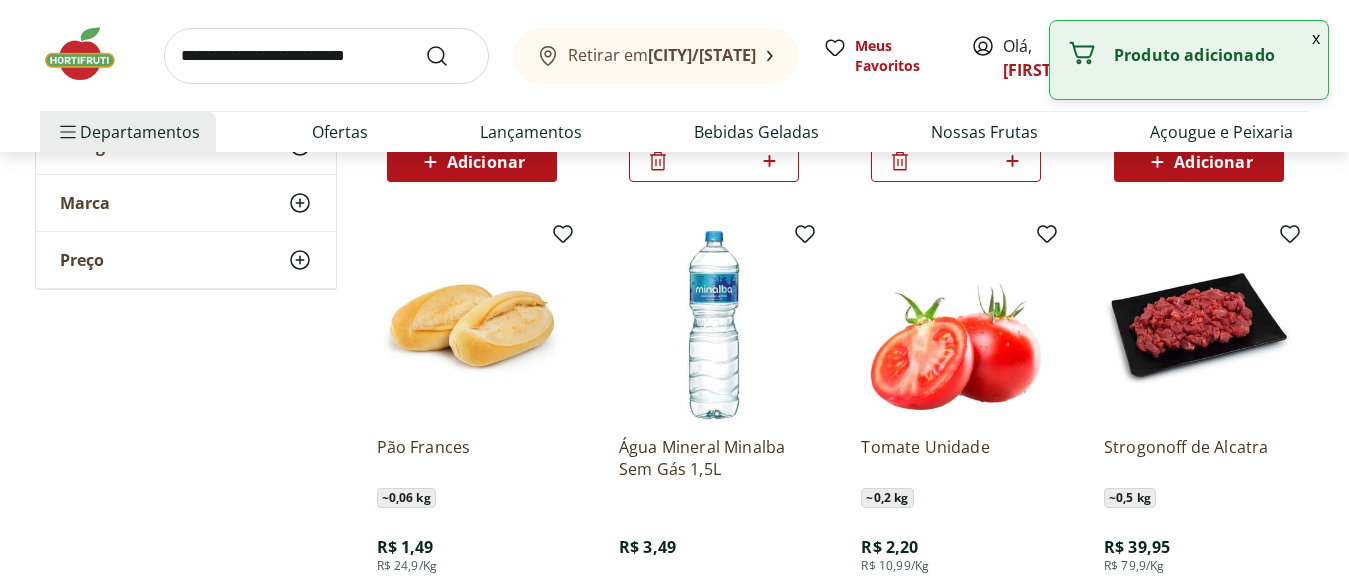 scroll, scrollTop: 1200, scrollLeft: 0, axis: vertical 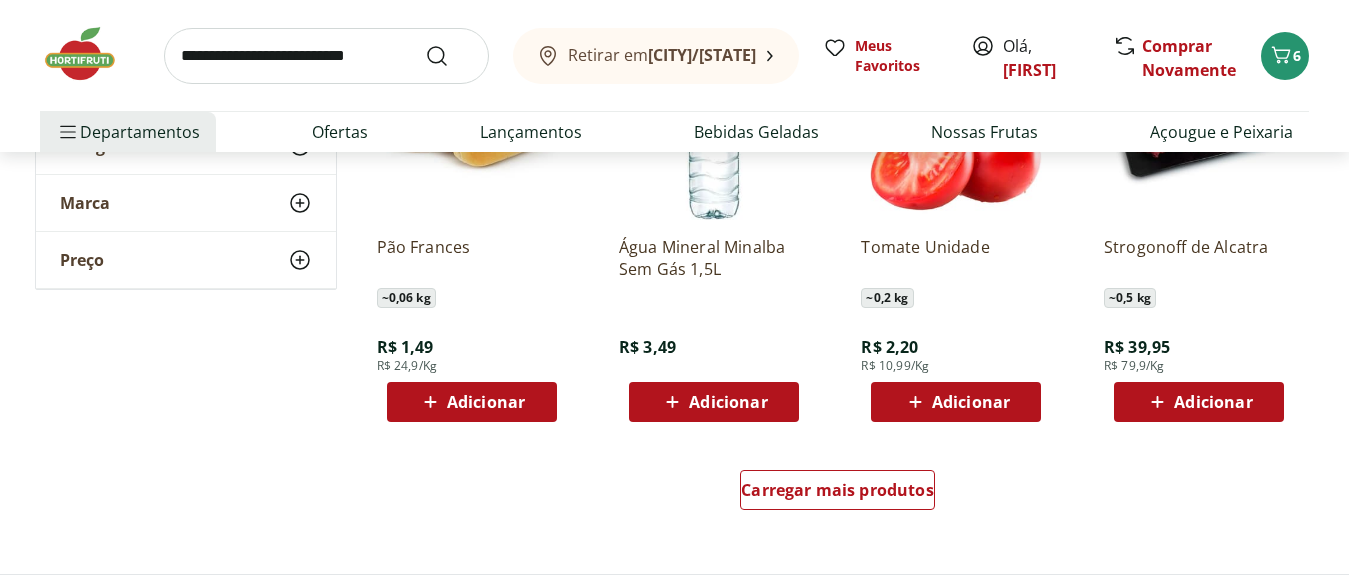 click on "Adicionar" at bounding box center (971, 402) 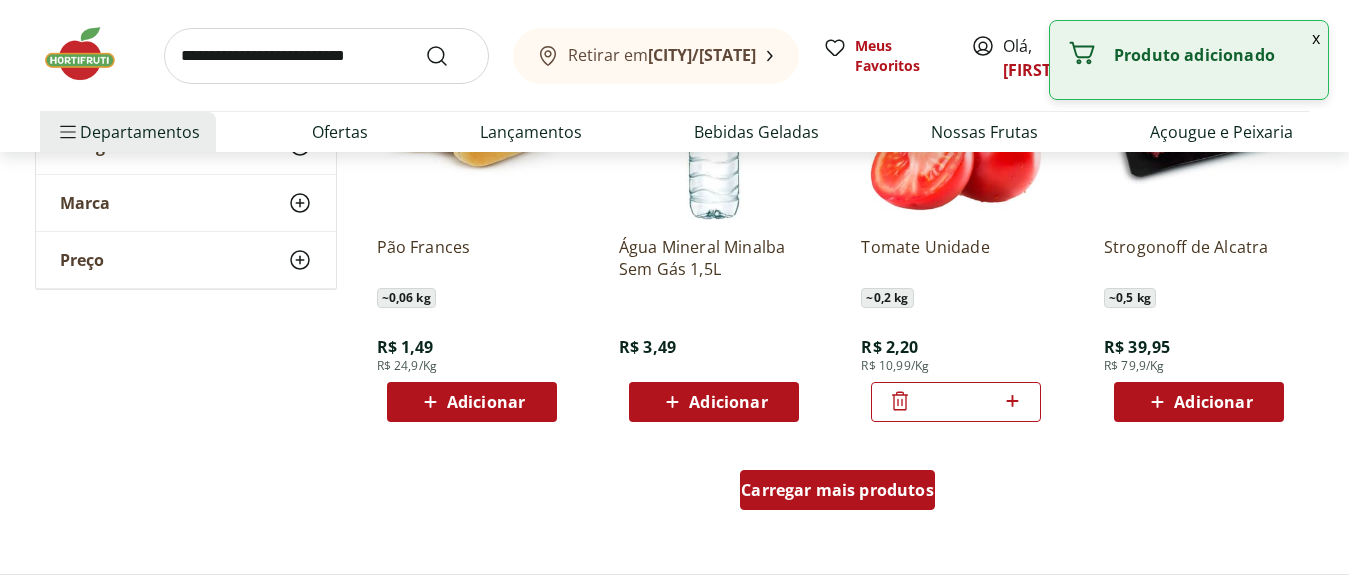 click on "Carregar mais produtos" at bounding box center [837, 490] 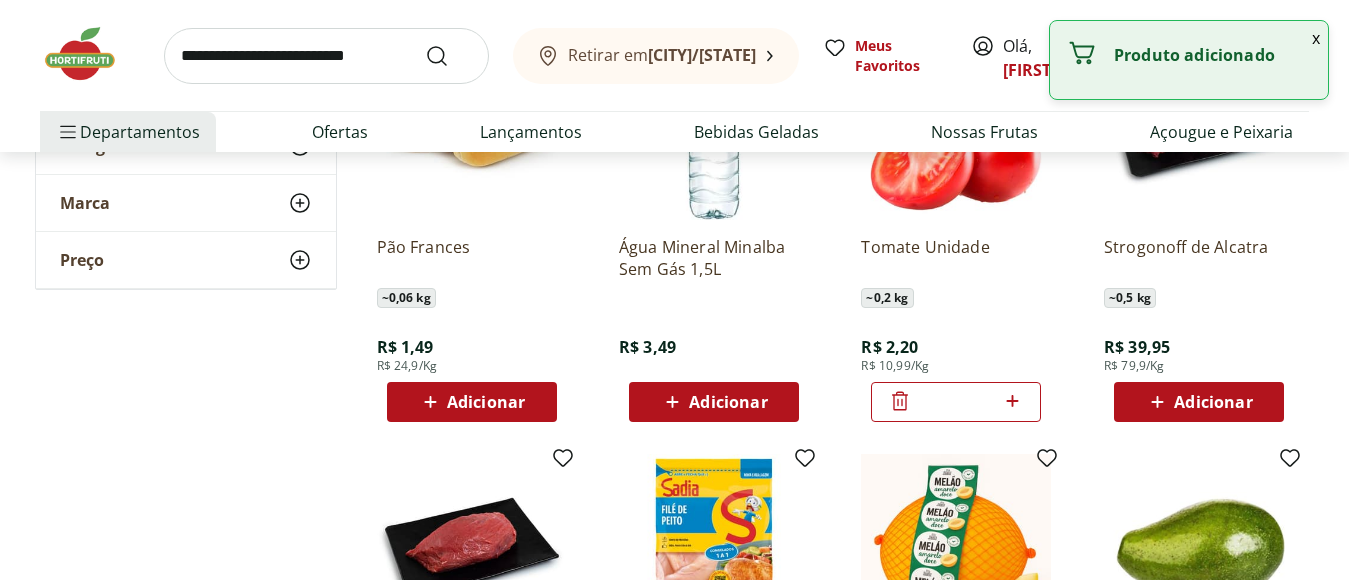 scroll, scrollTop: 1500, scrollLeft: 0, axis: vertical 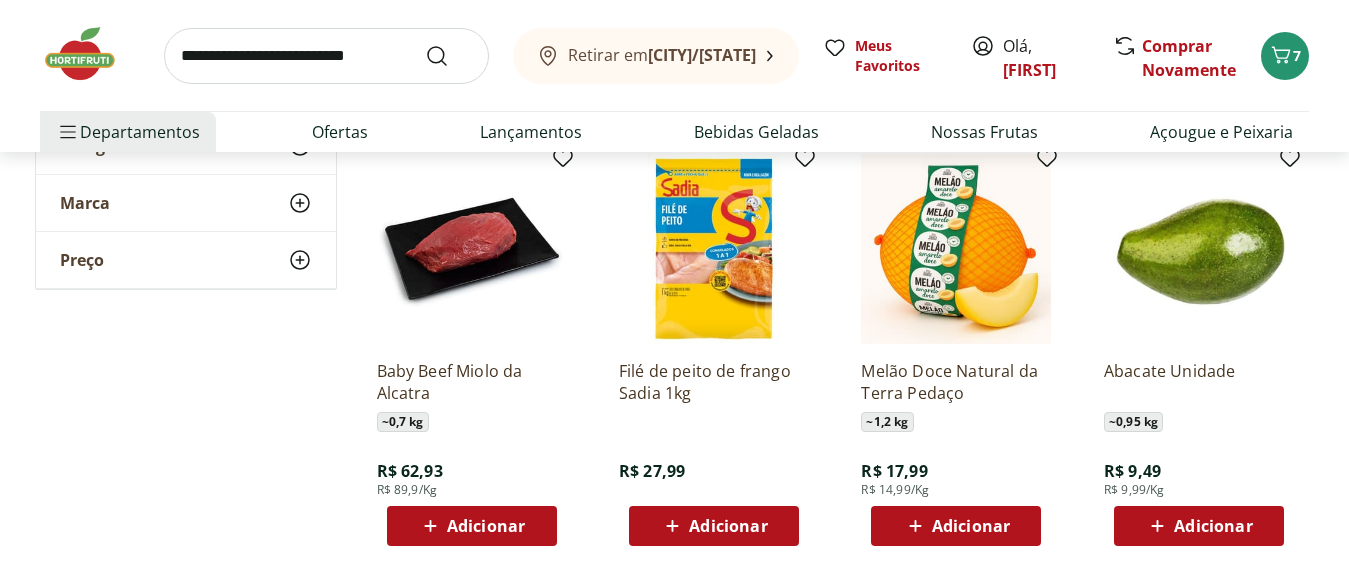click on "Adicionar" at bounding box center [714, 526] 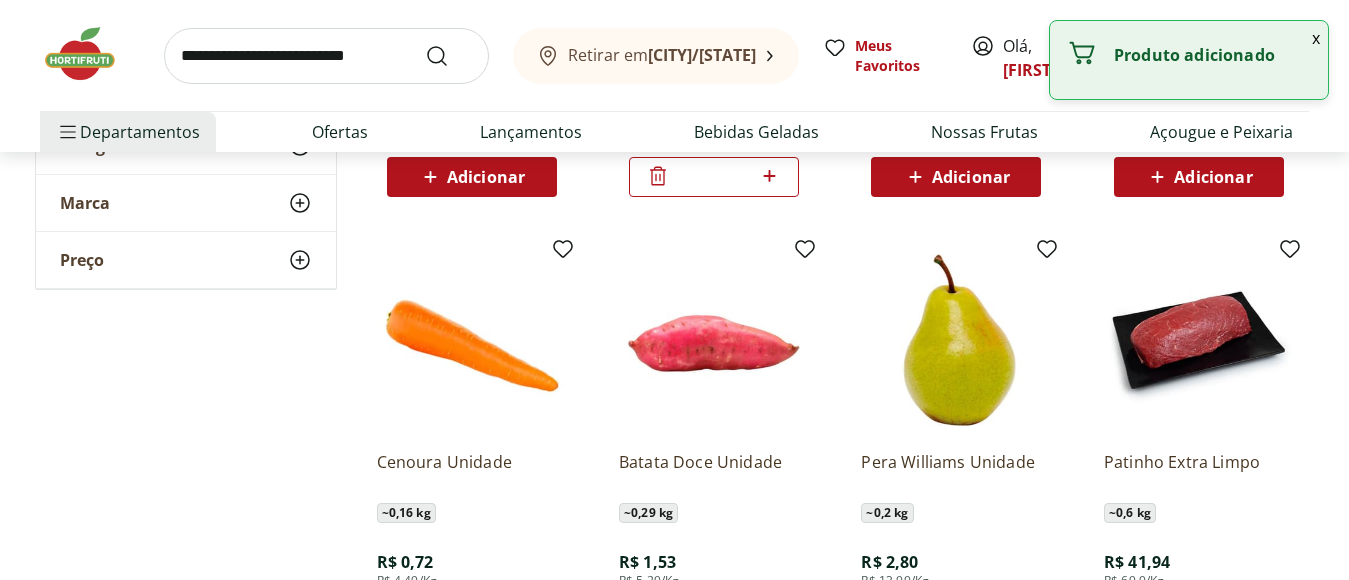scroll, scrollTop: 2000, scrollLeft: 0, axis: vertical 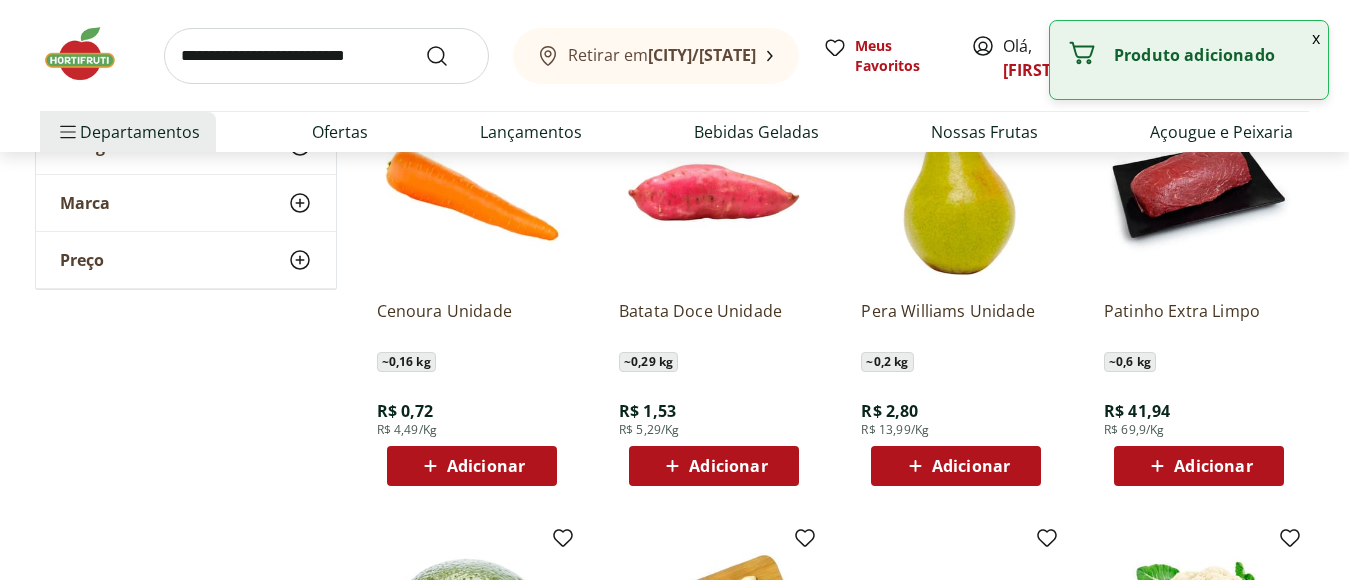 click on "Adicionar" at bounding box center (956, 466) 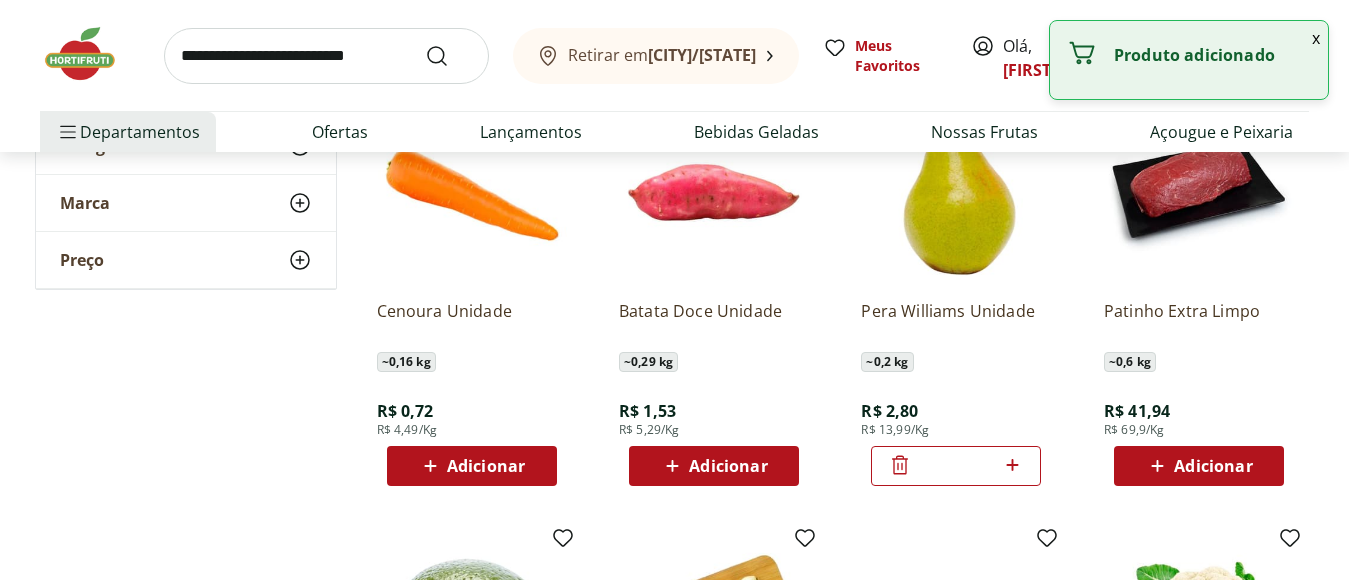 click on "Adicionar" at bounding box center [714, 466] 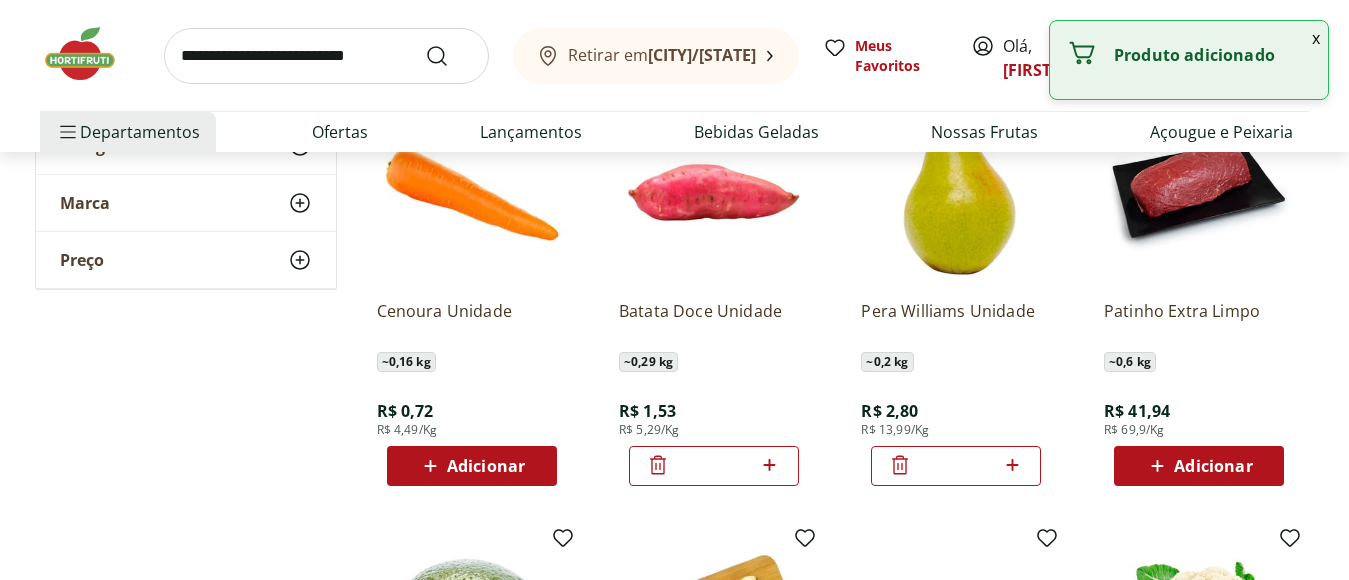 click on "Adicionar" at bounding box center (472, 466) 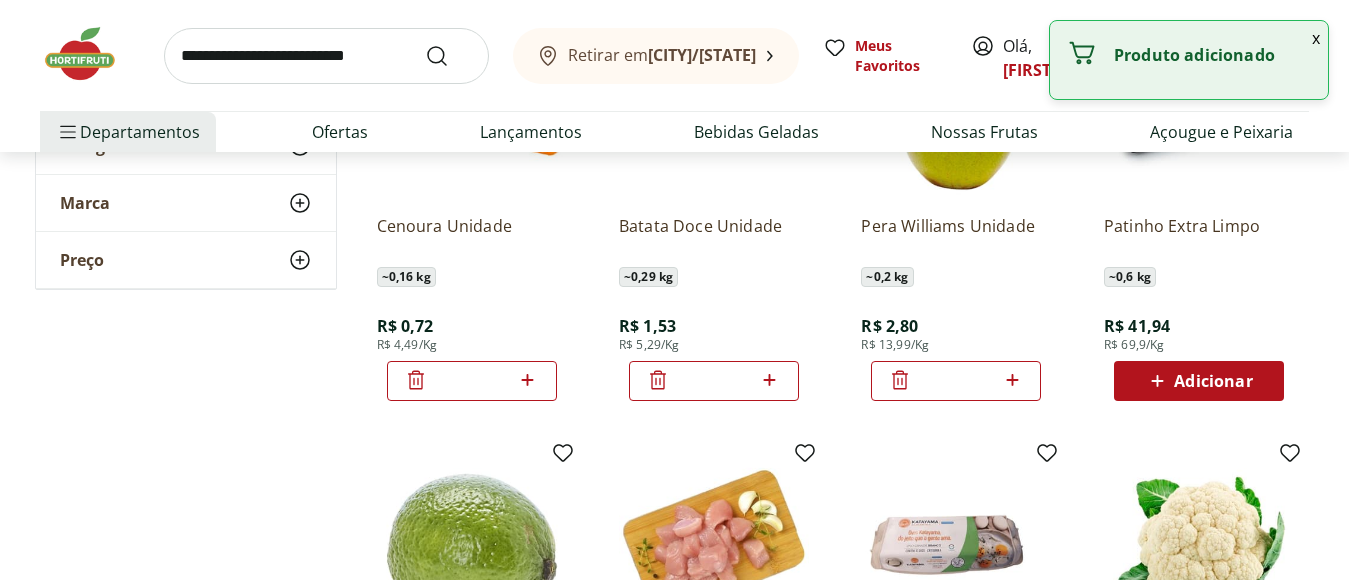 scroll, scrollTop: 2200, scrollLeft: 0, axis: vertical 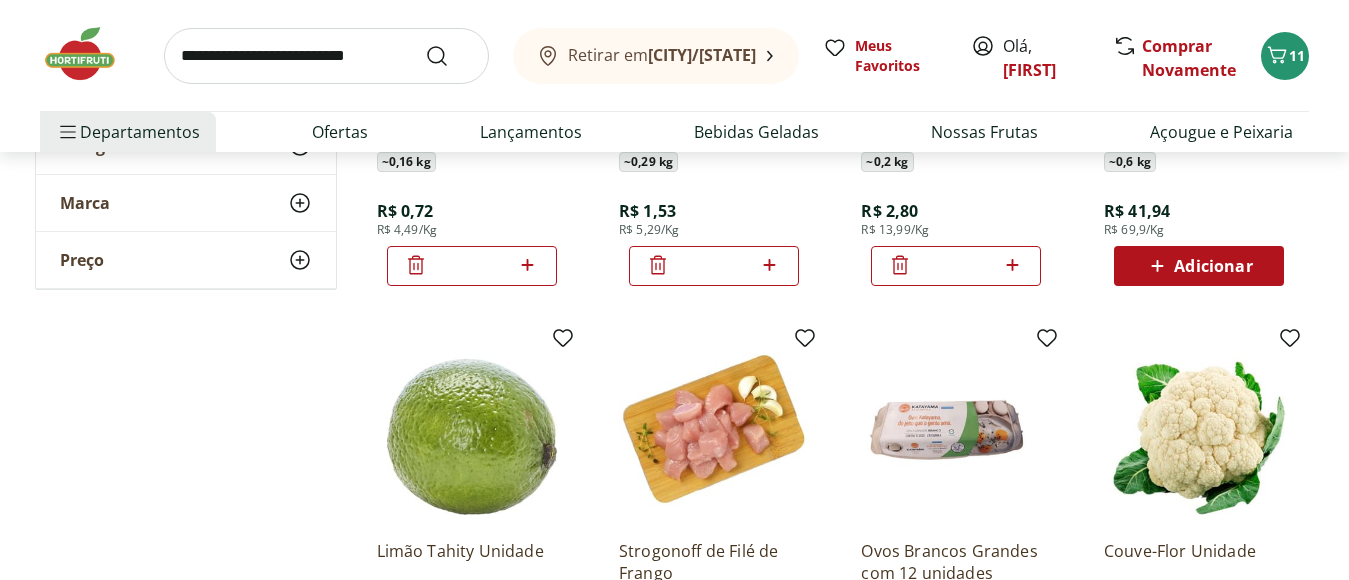 click on "Adicionar" at bounding box center (1199, 266) 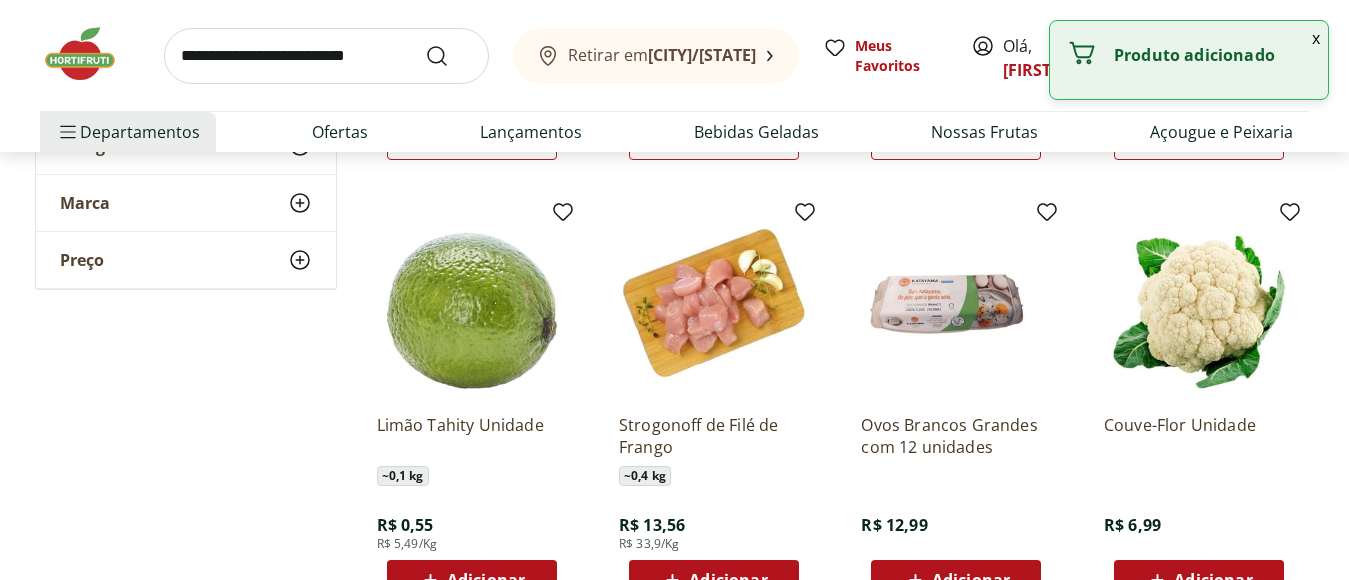scroll, scrollTop: 2500, scrollLeft: 0, axis: vertical 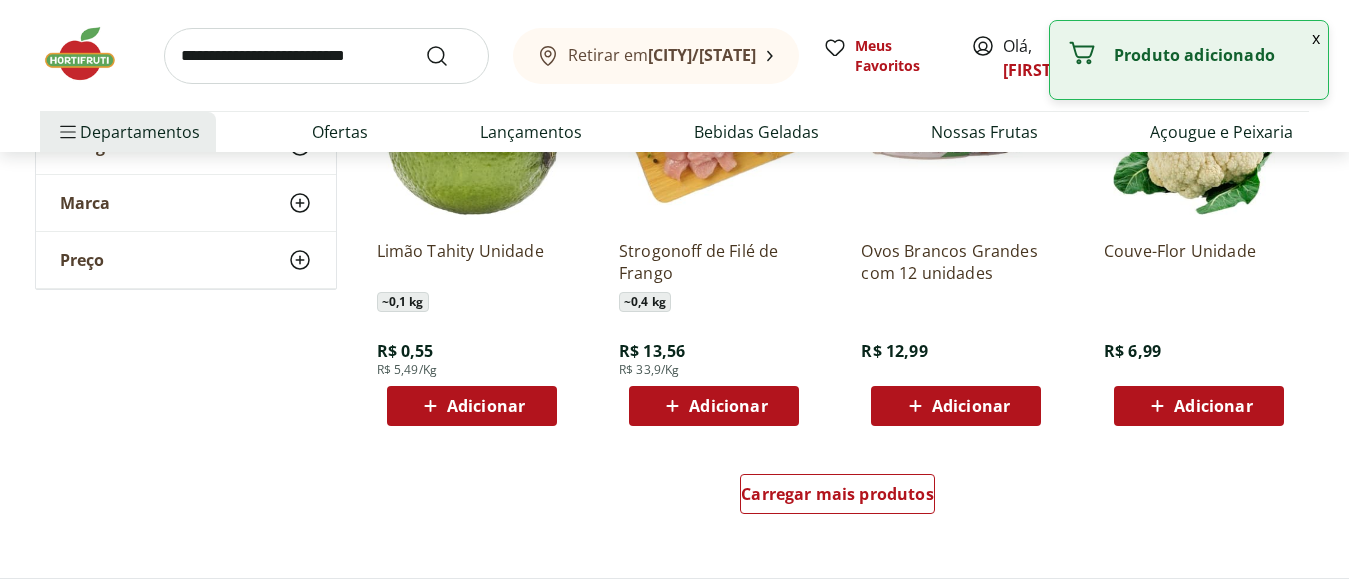 click on "Adicionar" at bounding box center (1199, 406) 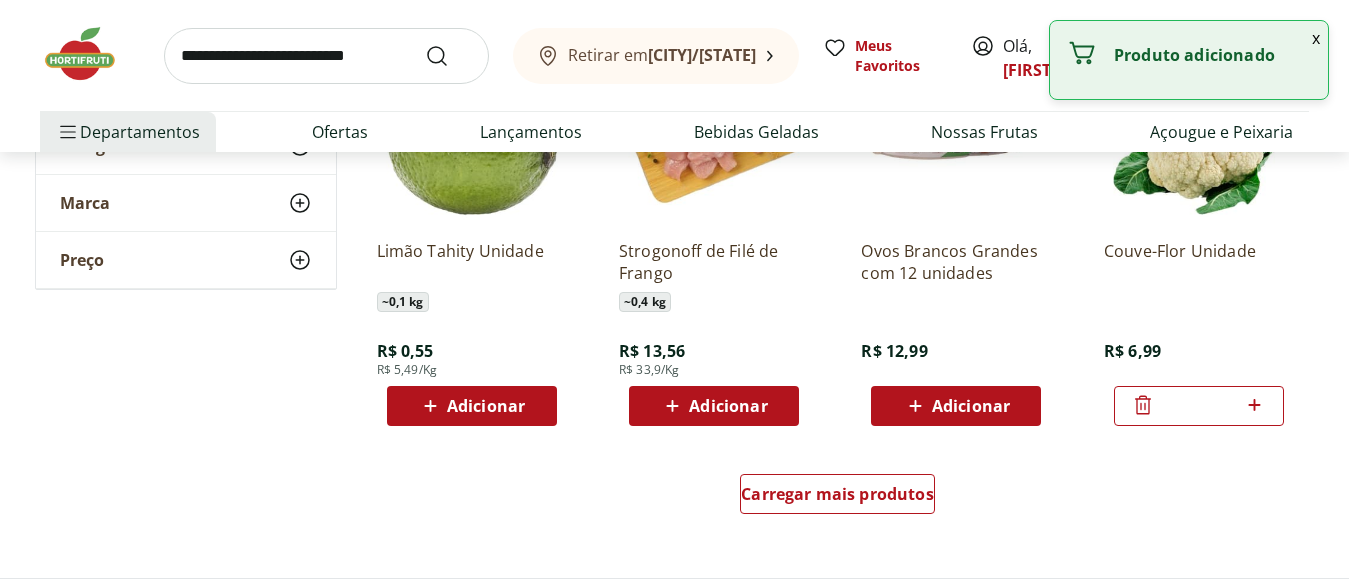 click on "Adicionar" at bounding box center (956, 406) 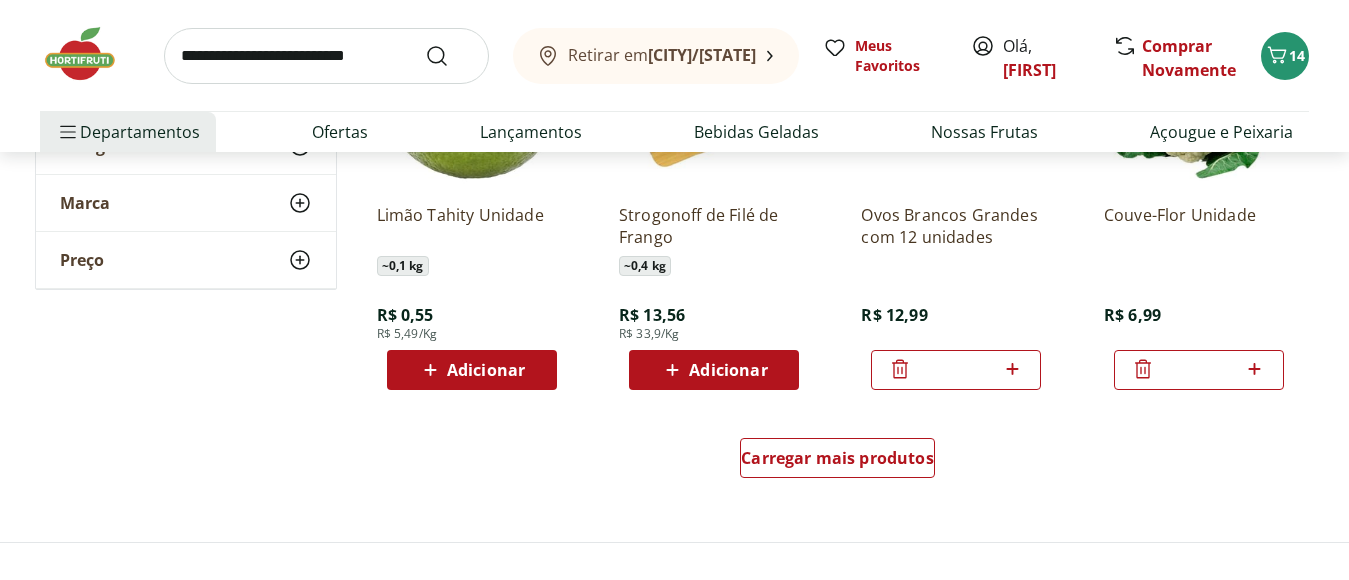 scroll, scrollTop: 2700, scrollLeft: 0, axis: vertical 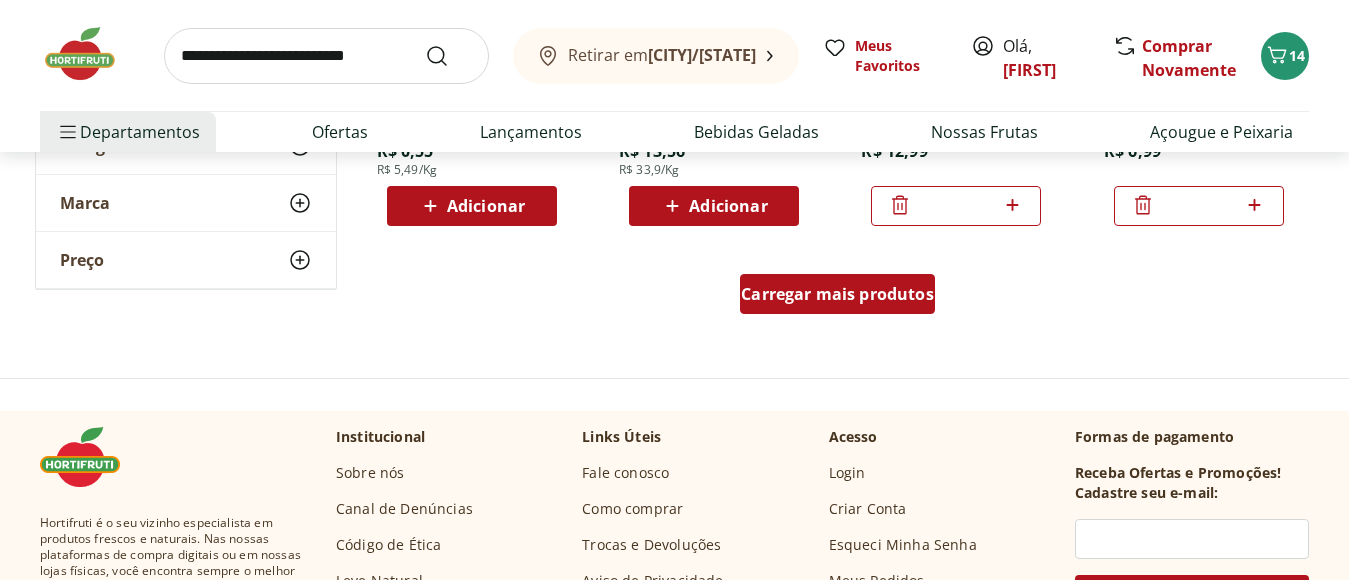 click on "Carregar mais produtos" at bounding box center [837, 294] 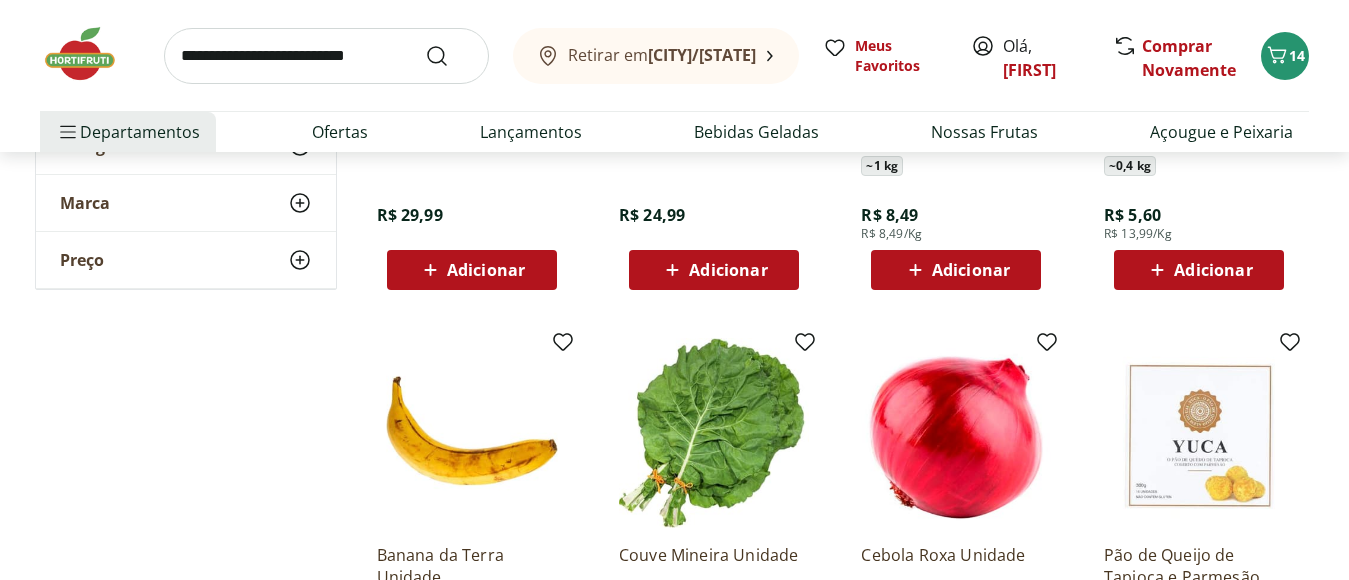 scroll, scrollTop: 3300, scrollLeft: 0, axis: vertical 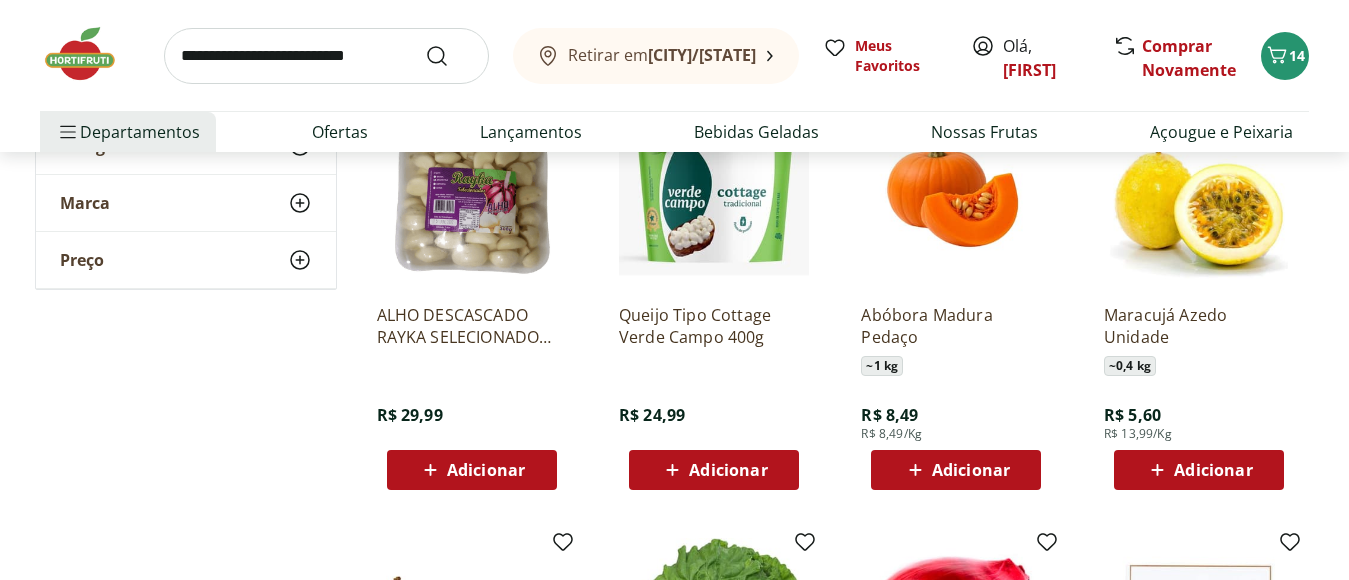 click on "Adicionar" at bounding box center (1199, 470) 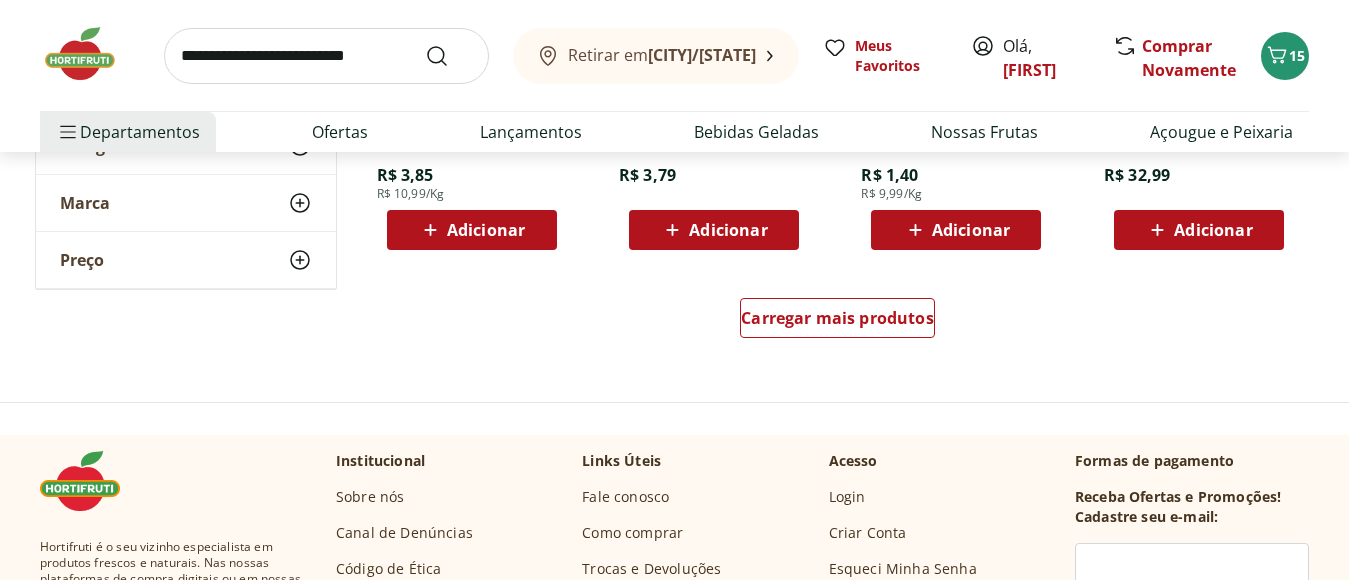 scroll, scrollTop: 4000, scrollLeft: 0, axis: vertical 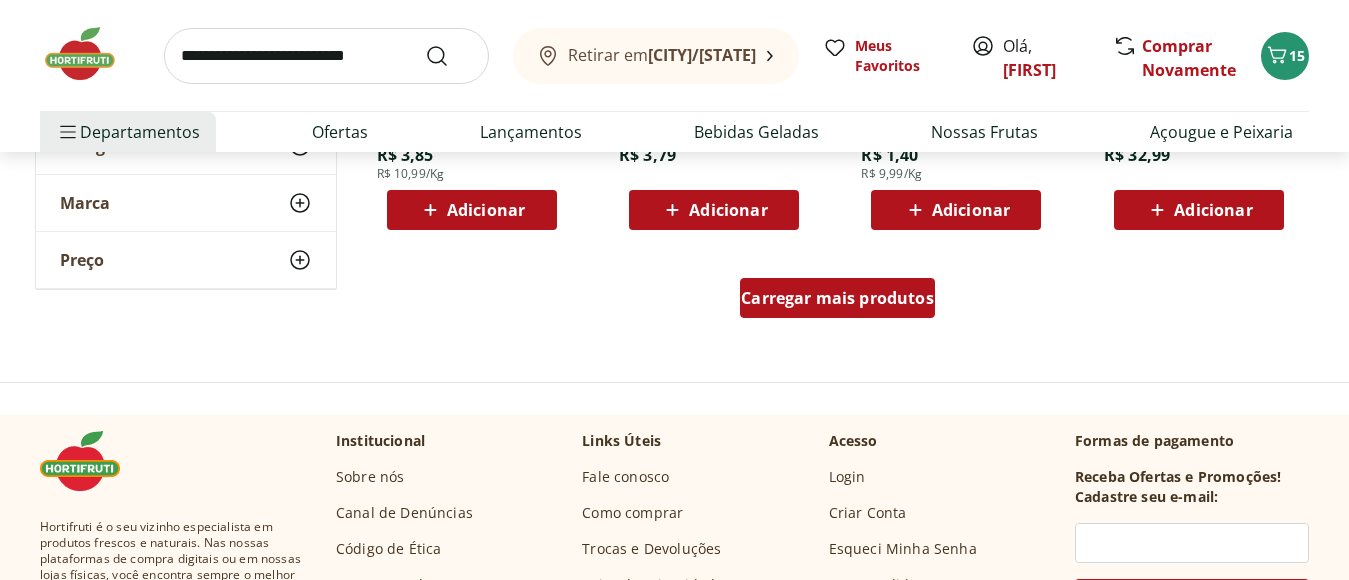 click on "Carregar mais produtos" at bounding box center (837, 298) 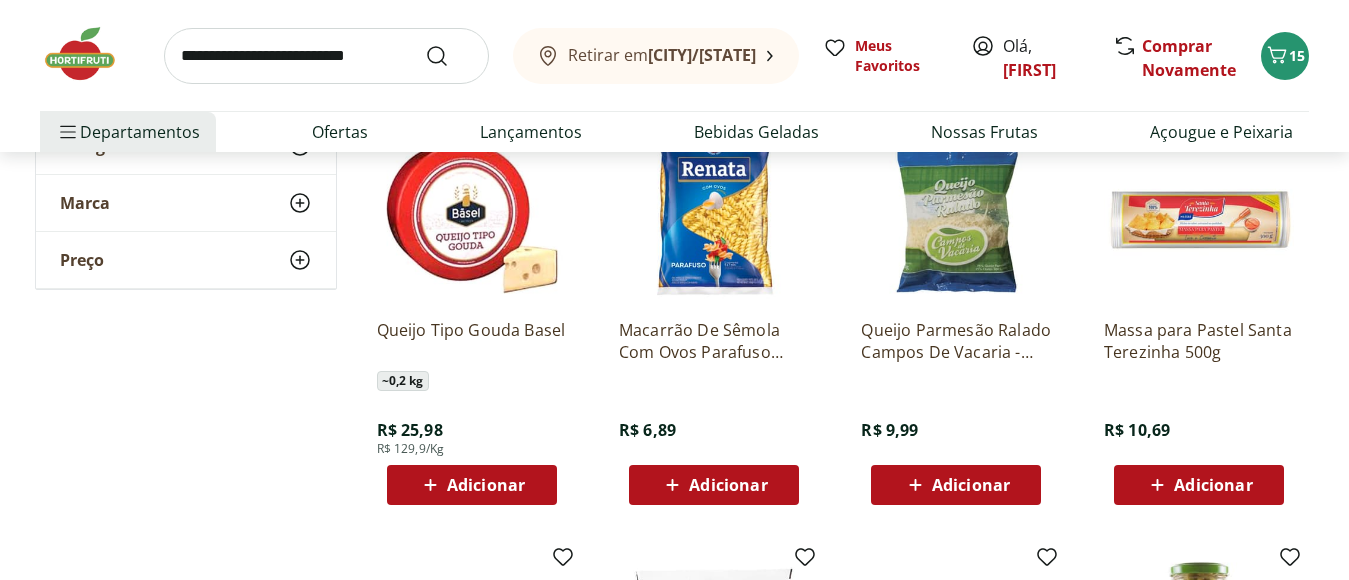 scroll, scrollTop: 4100, scrollLeft: 0, axis: vertical 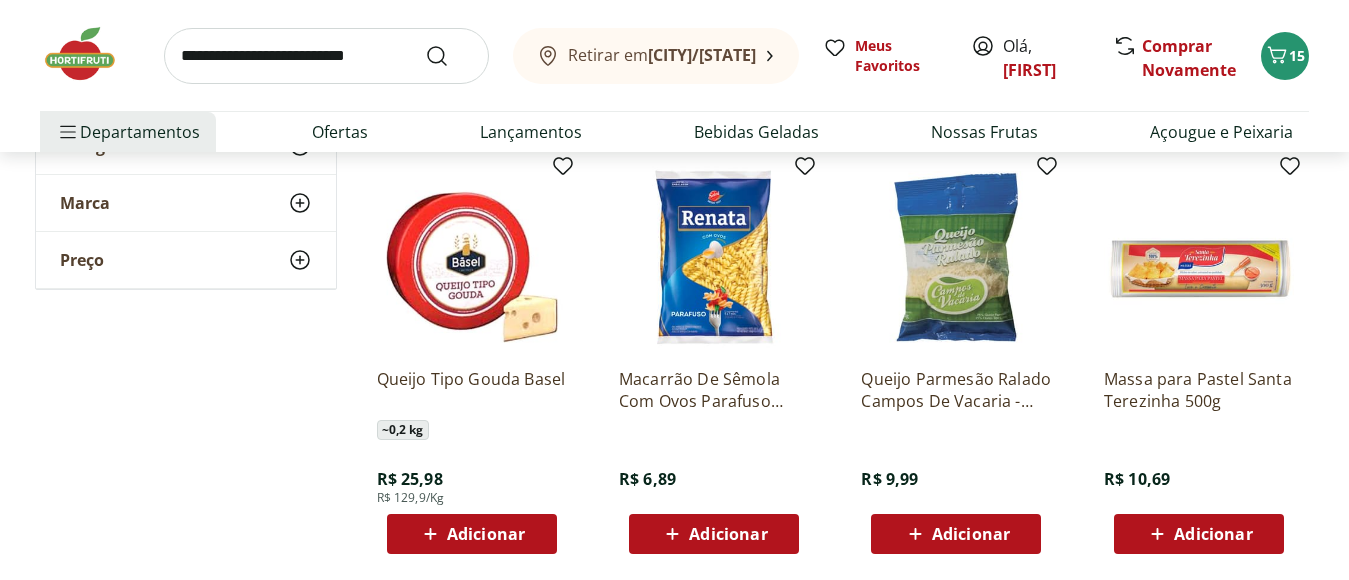 click on "Adicionar" at bounding box center (971, 534) 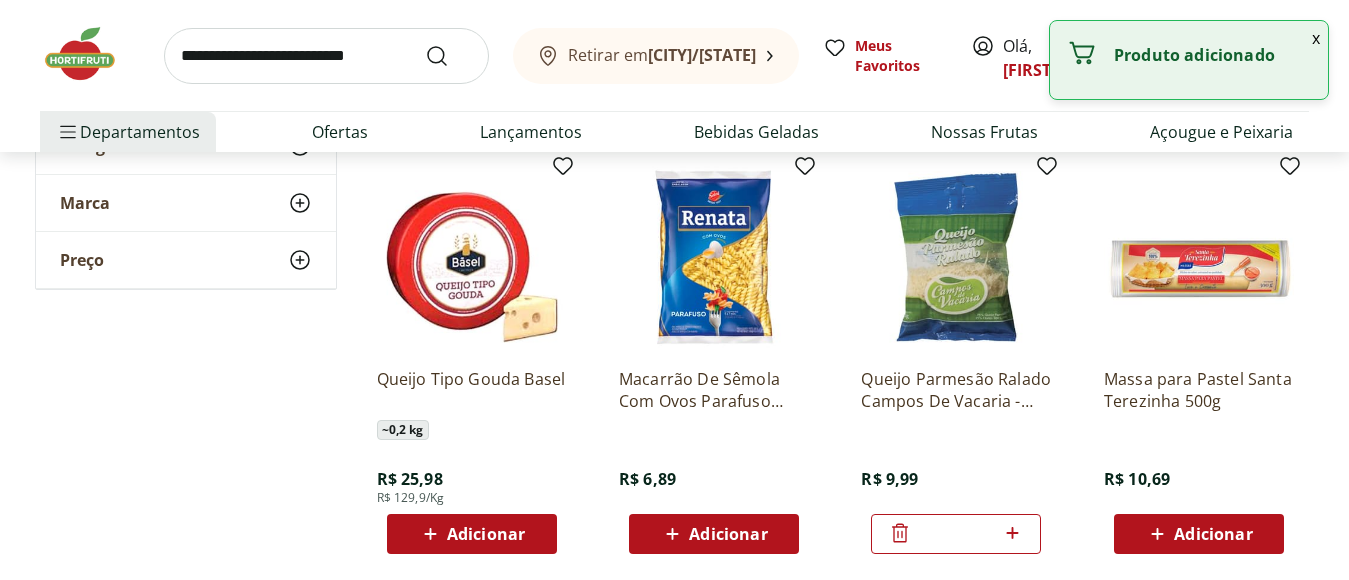 click on "Adicionar" at bounding box center (1199, 534) 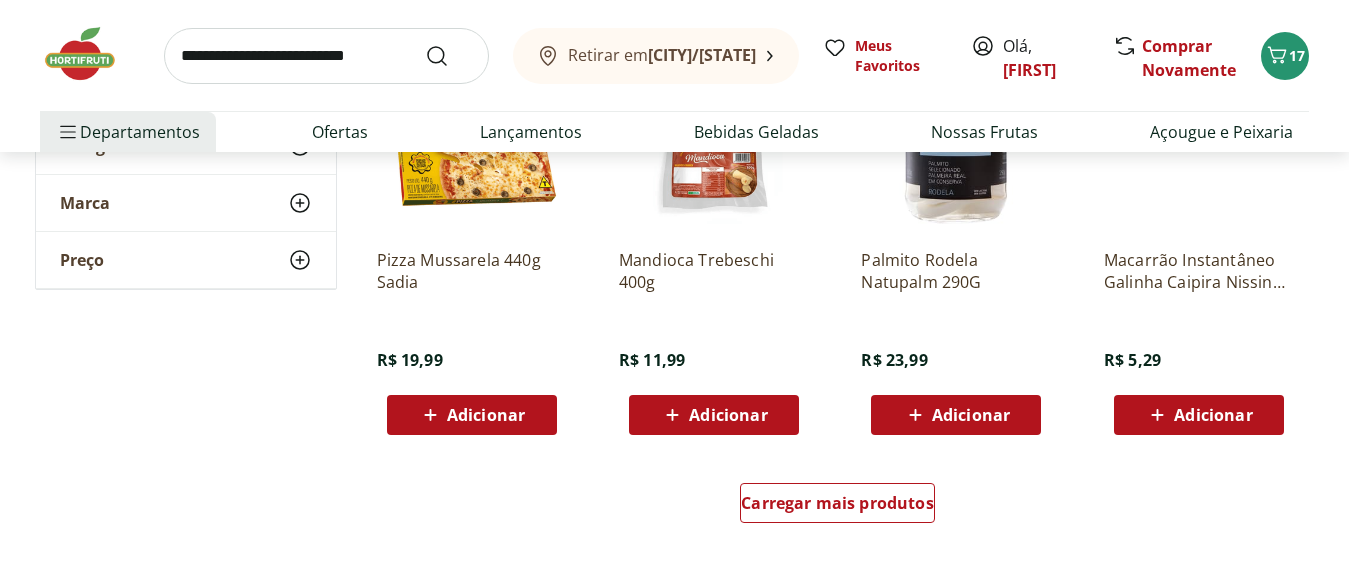 scroll, scrollTop: 5100, scrollLeft: 0, axis: vertical 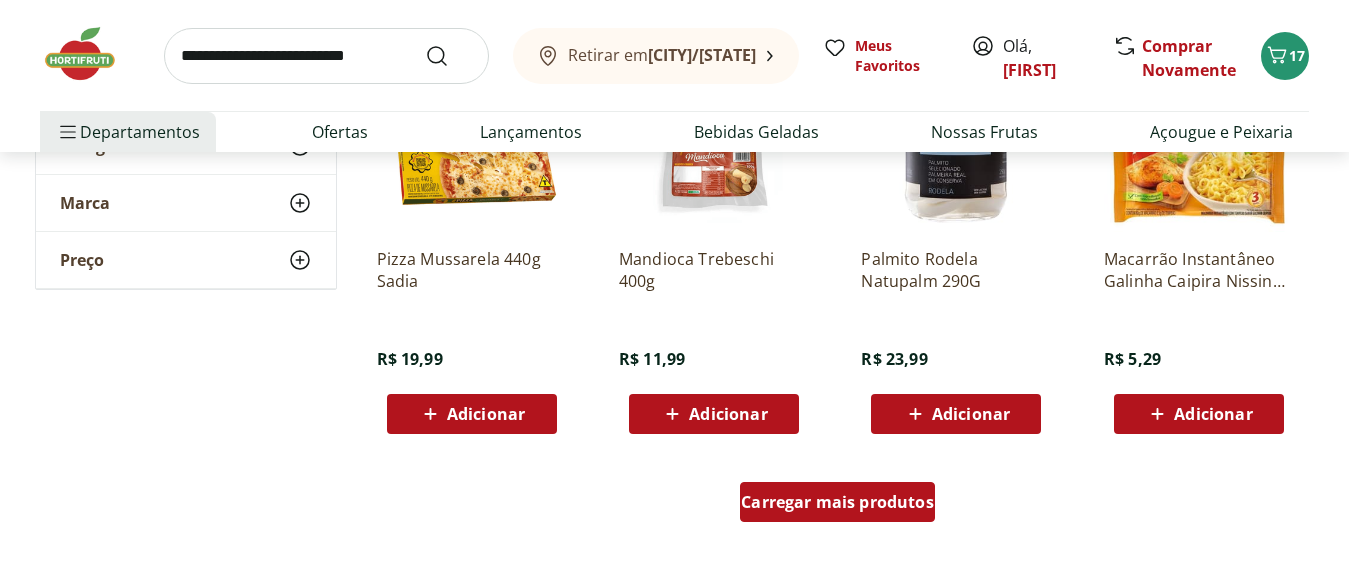 click on "Carregar mais produtos" at bounding box center [837, 502] 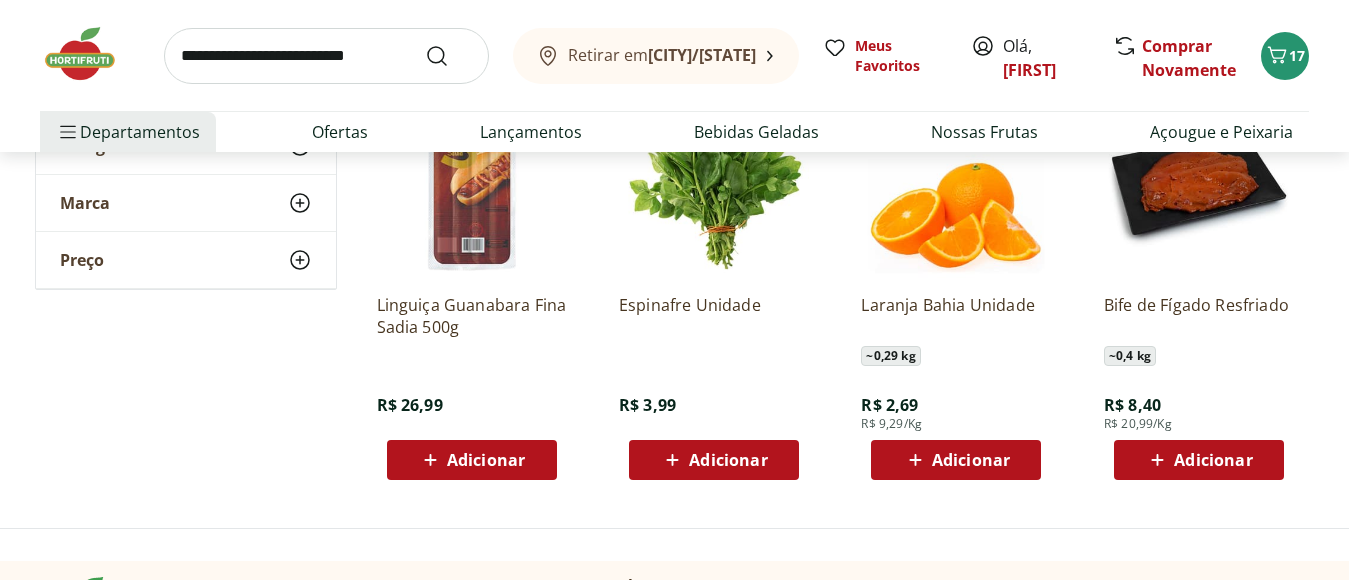 scroll, scrollTop: 5500, scrollLeft: 0, axis: vertical 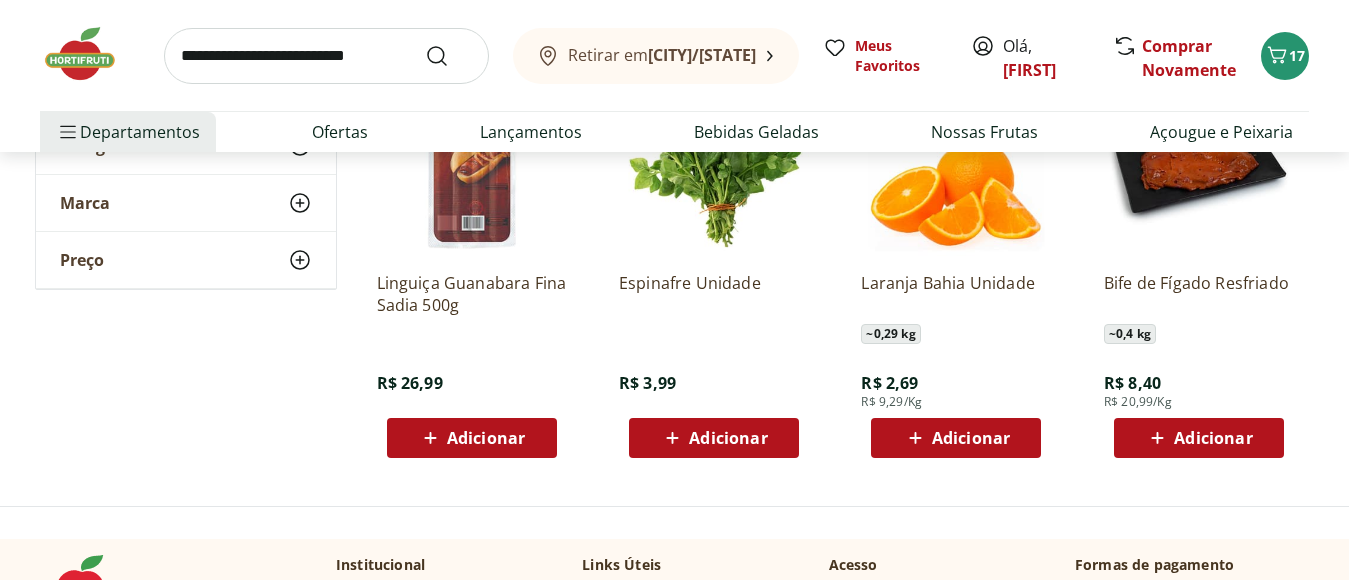 click on "Adicionar" at bounding box center [714, 438] 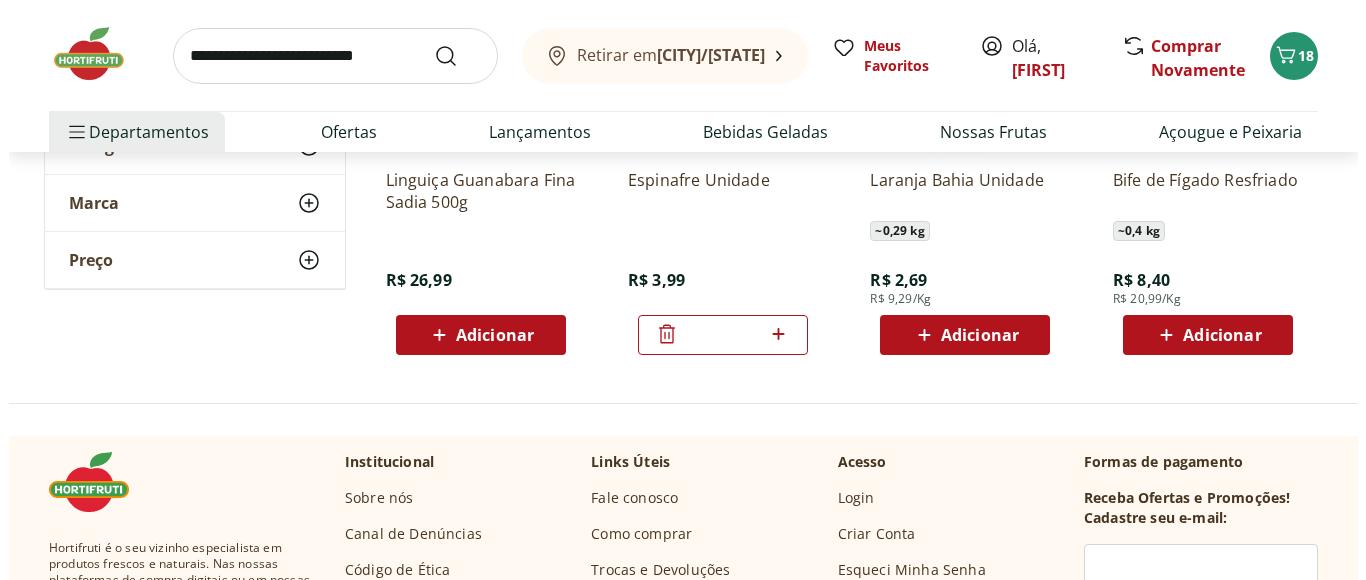 scroll, scrollTop: 5600, scrollLeft: 0, axis: vertical 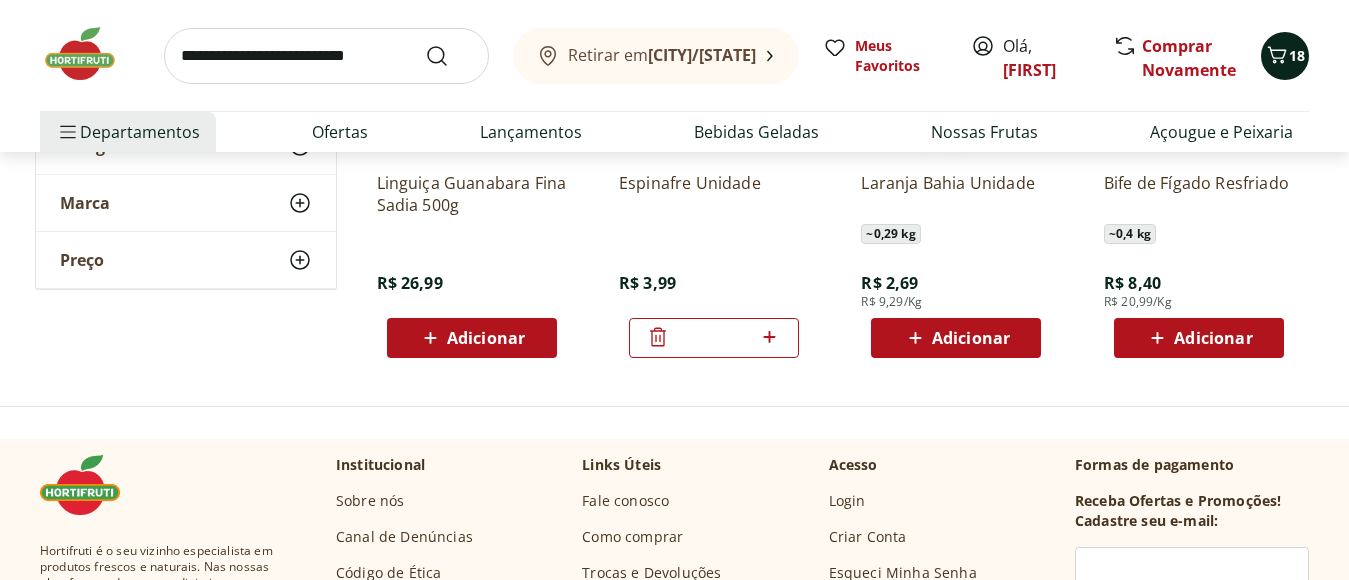 click 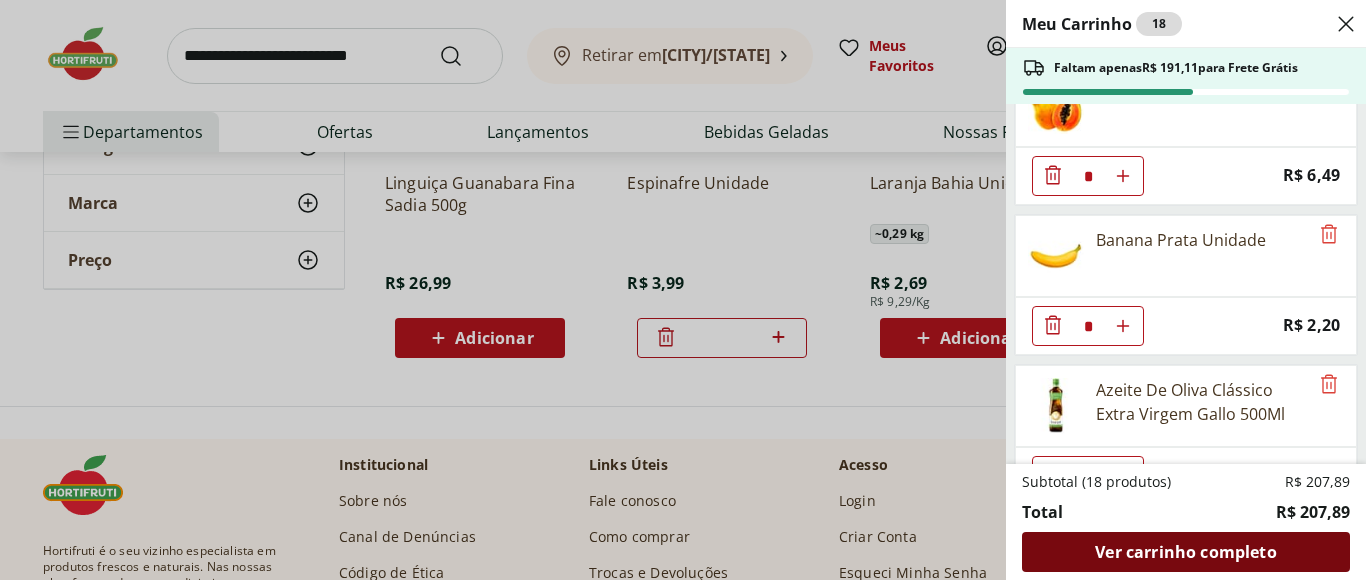 scroll, scrollTop: 500, scrollLeft: 0, axis: vertical 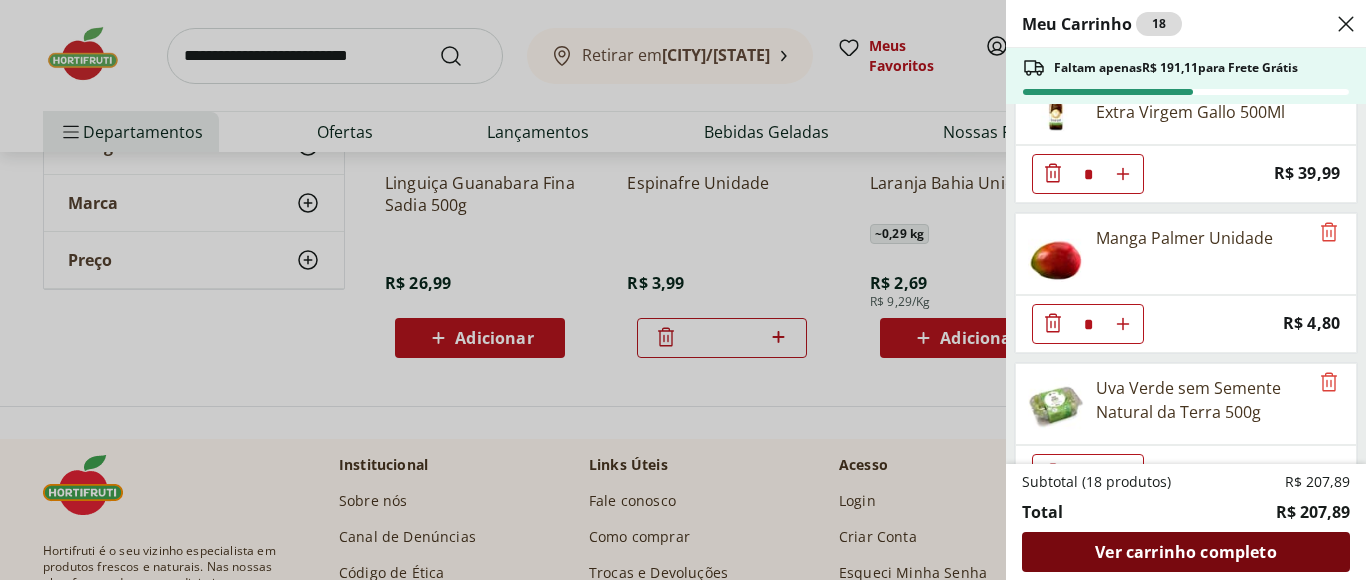click on "Ver carrinho completo" at bounding box center [1185, 552] 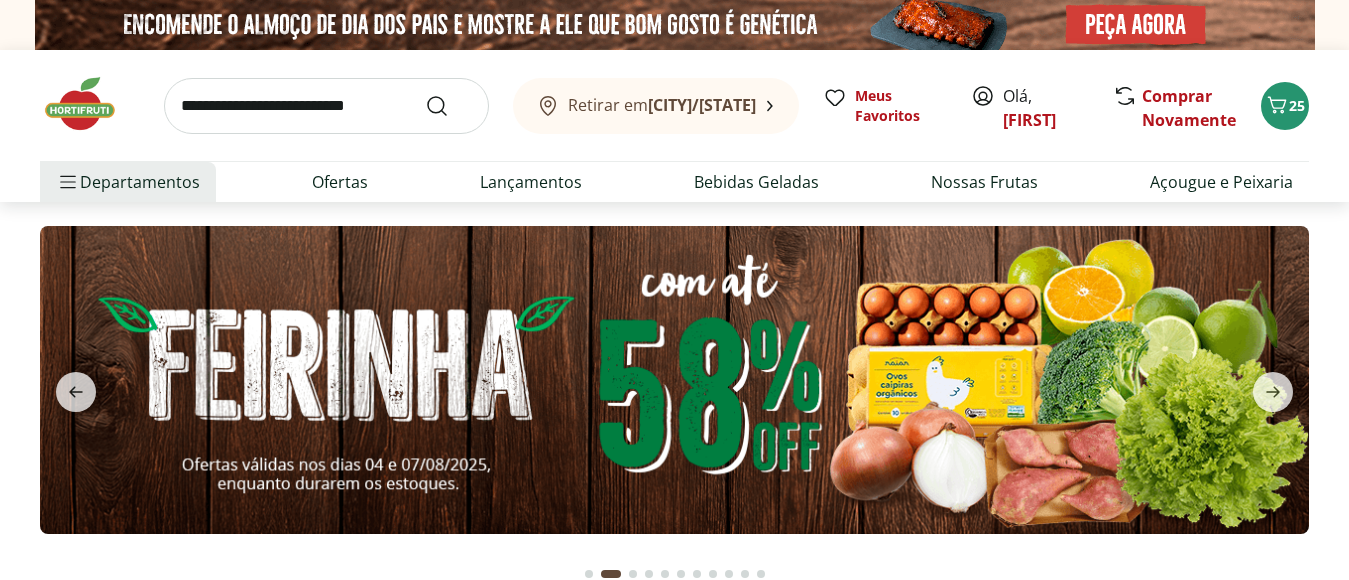 scroll, scrollTop: 0, scrollLeft: 0, axis: both 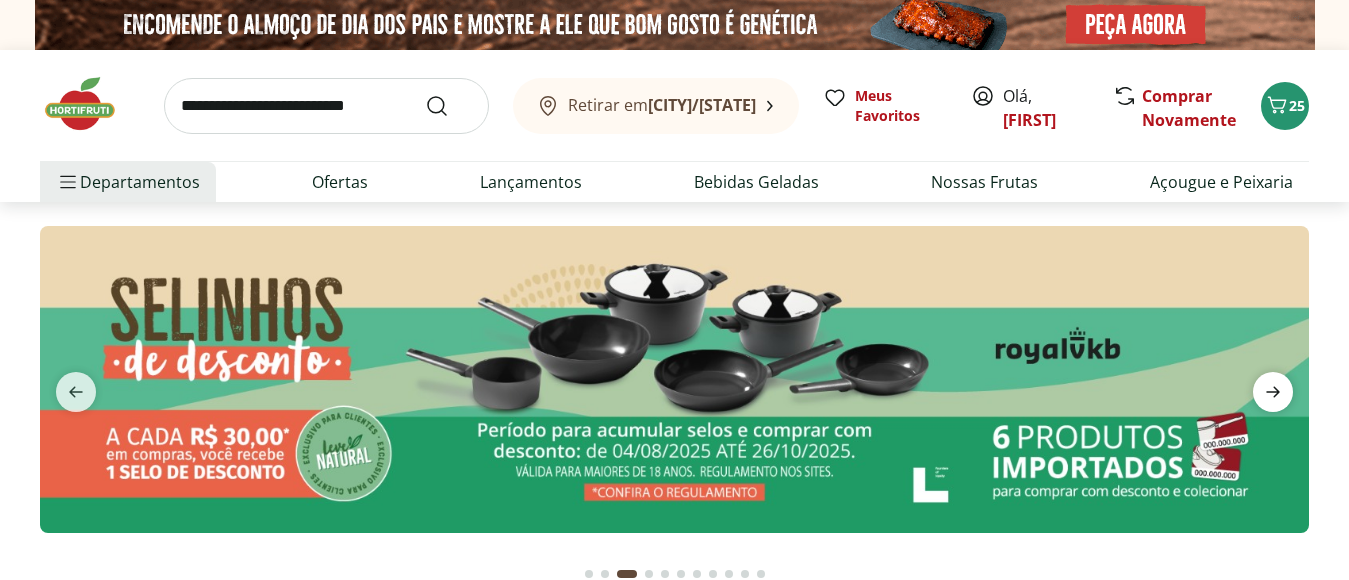 click 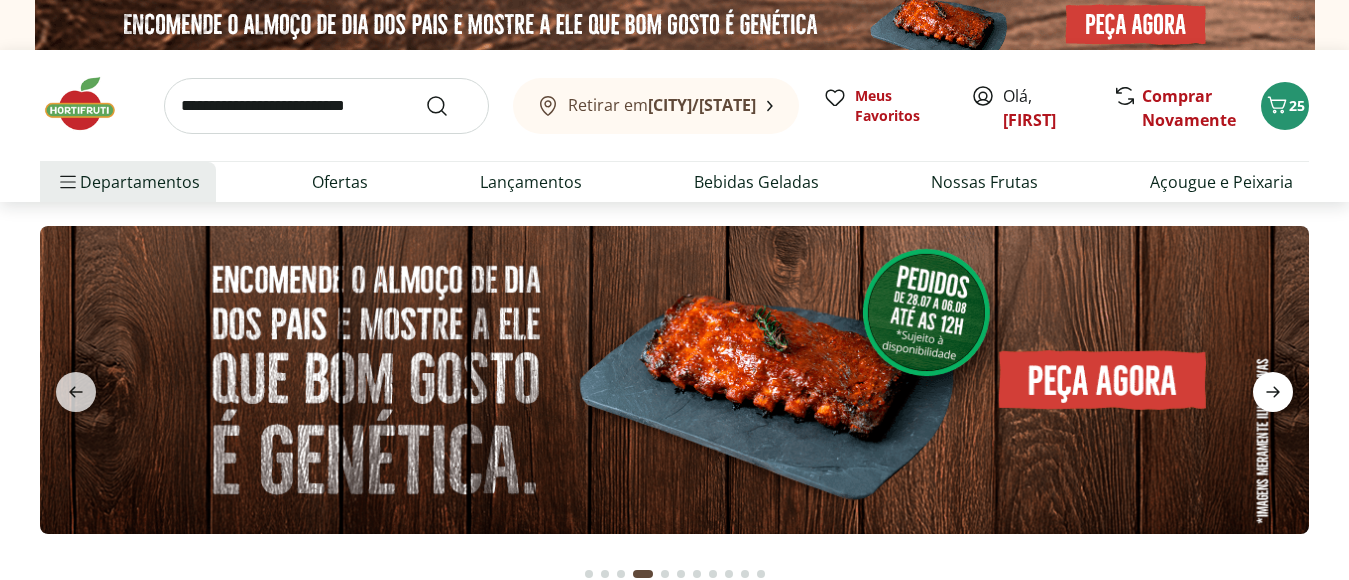 click 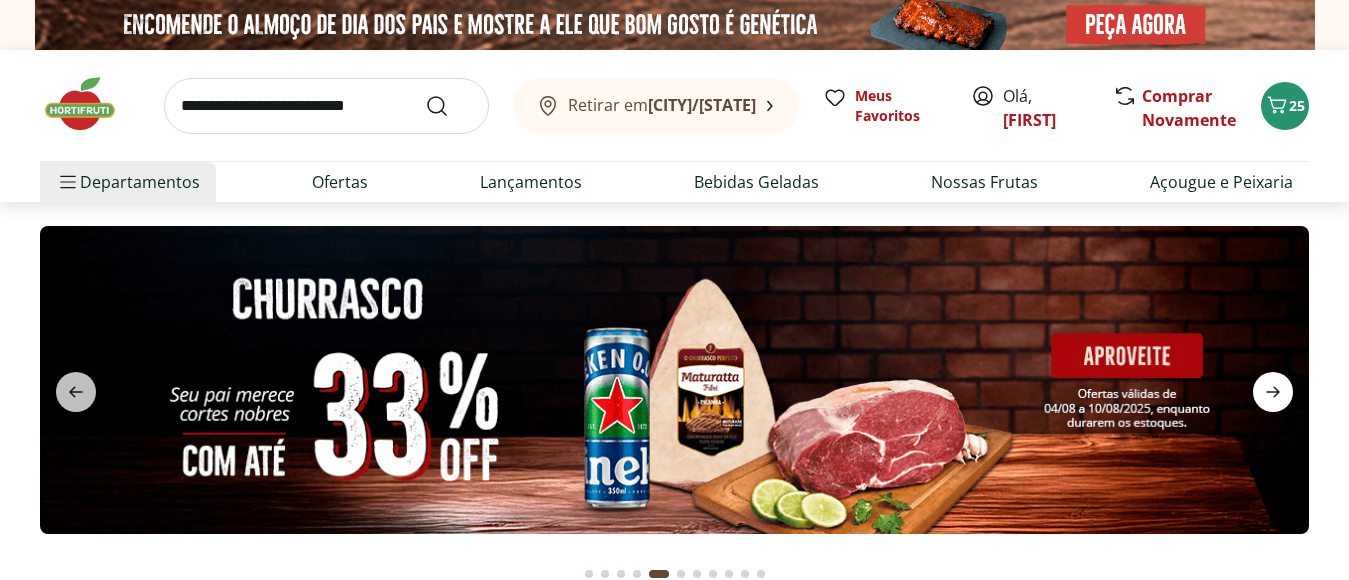 click 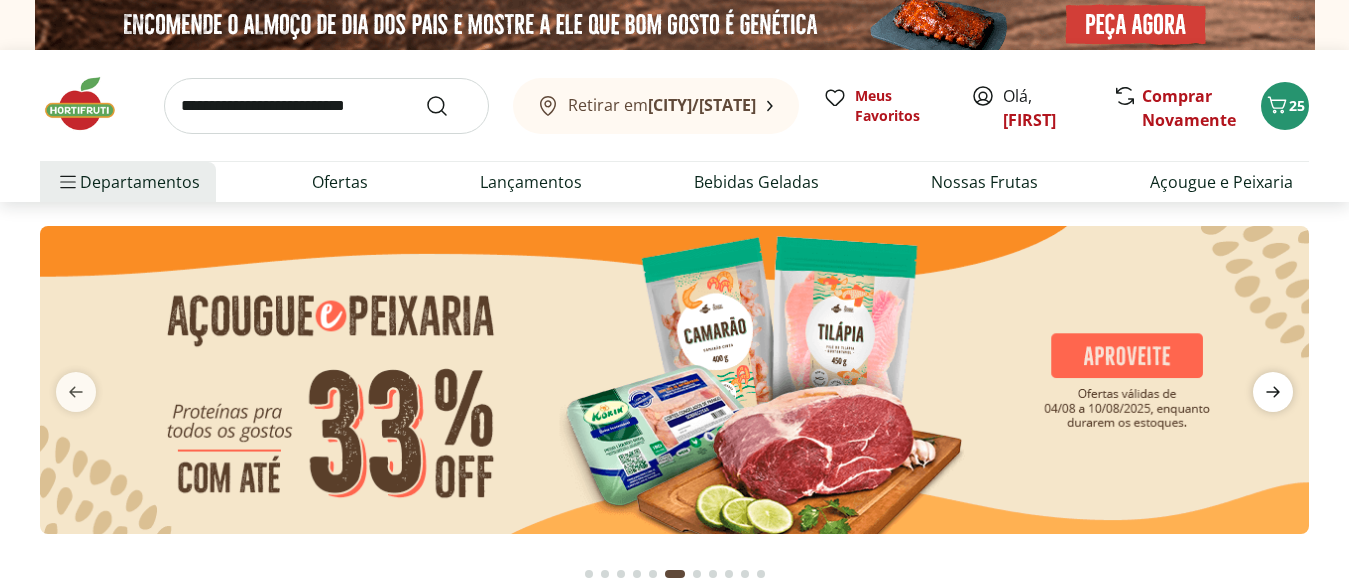 click 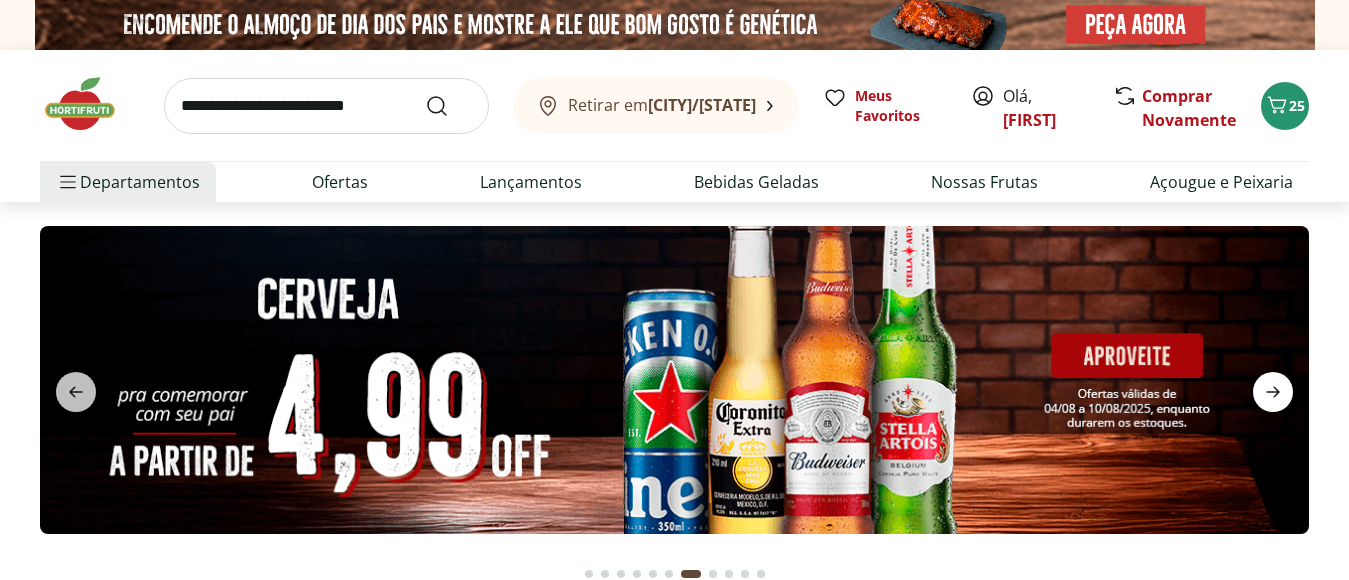 click 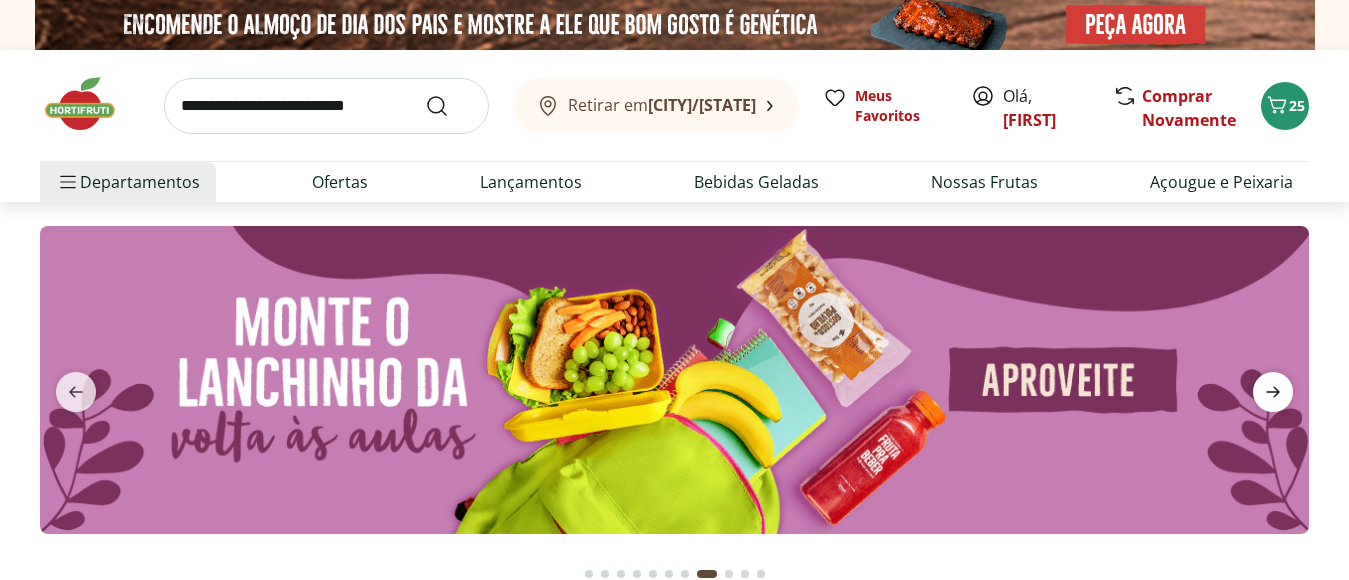 click 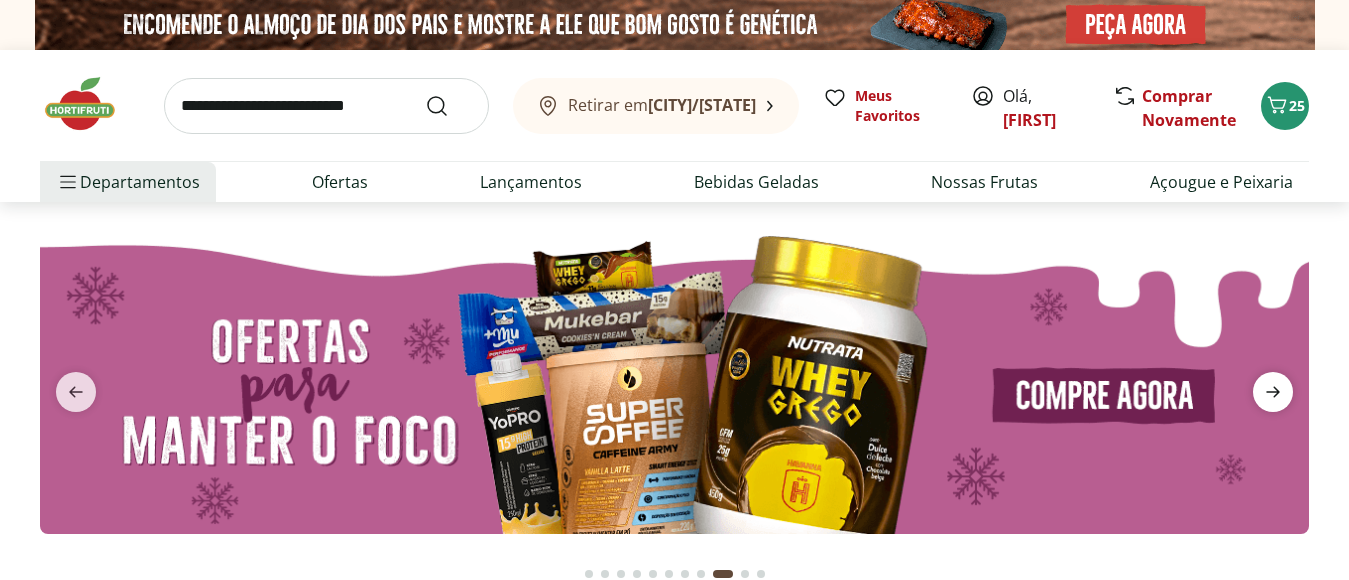 click 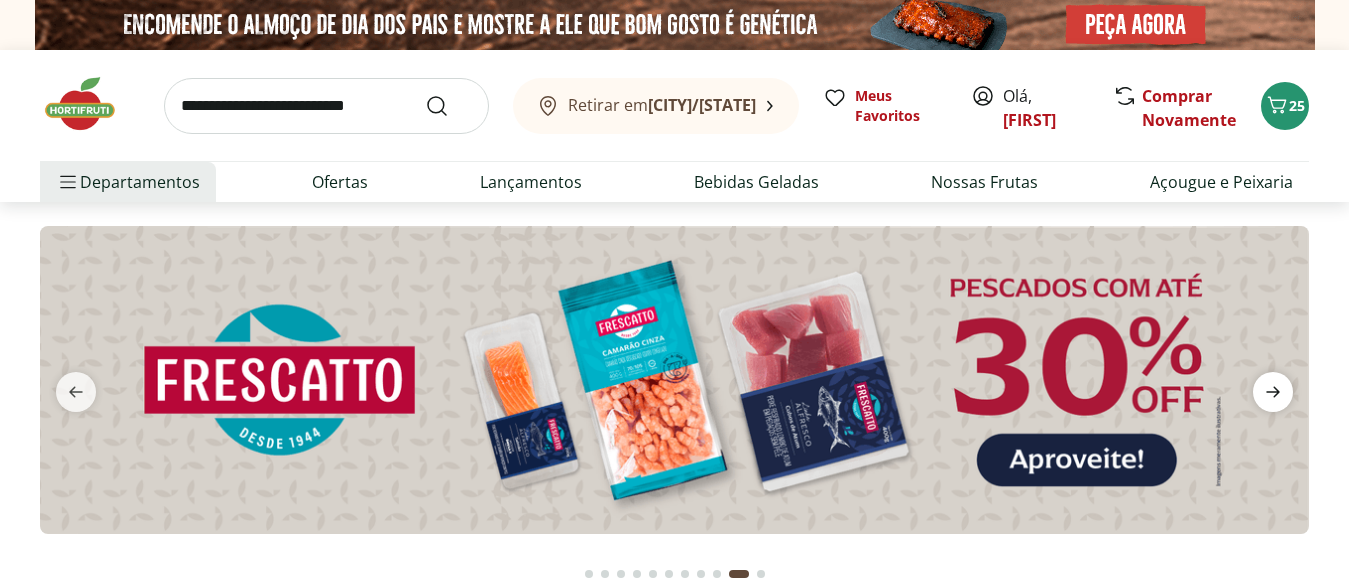 click 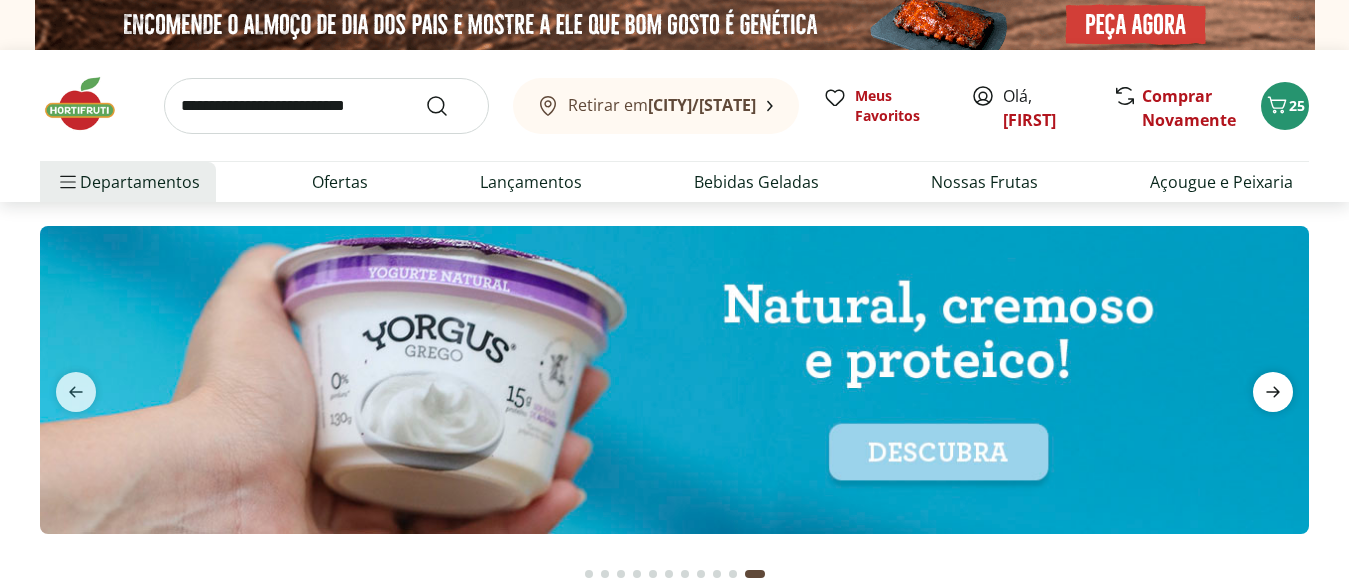 click 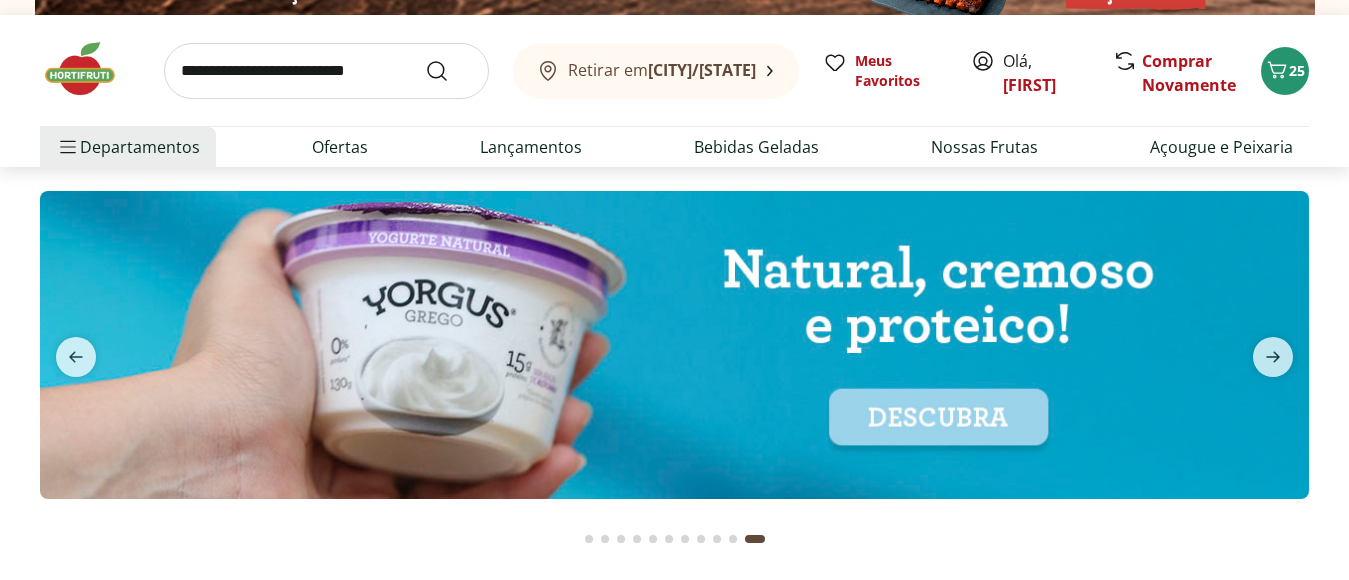 scroll, scrollTop: 0, scrollLeft: 0, axis: both 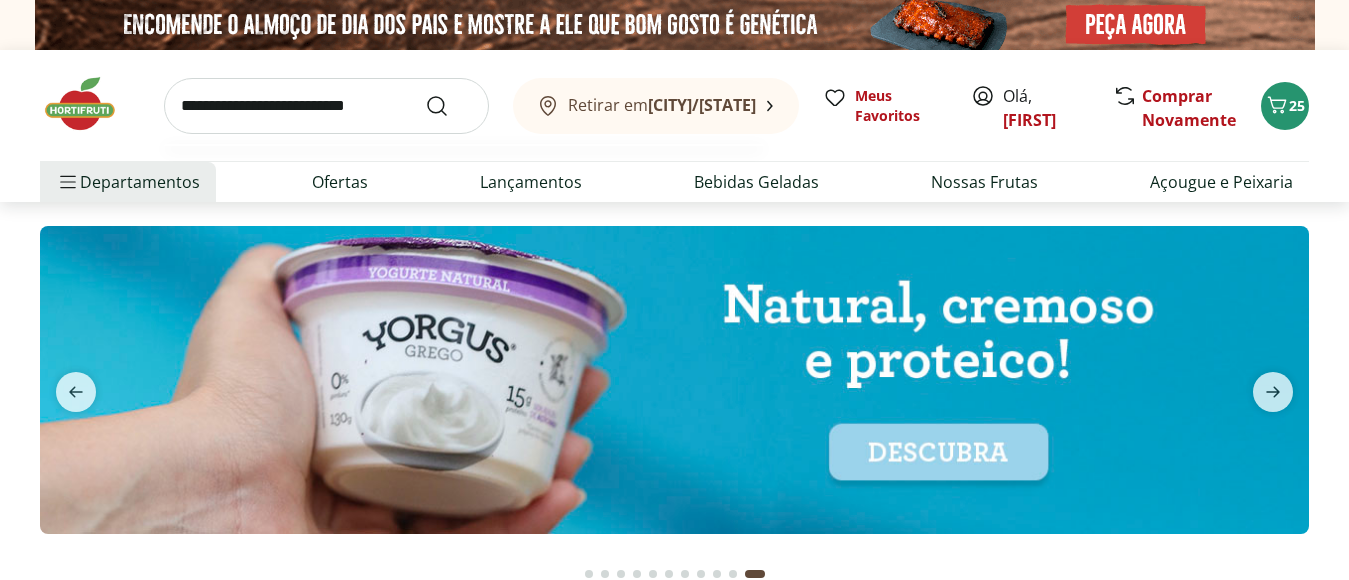 click at bounding box center (326, 106) 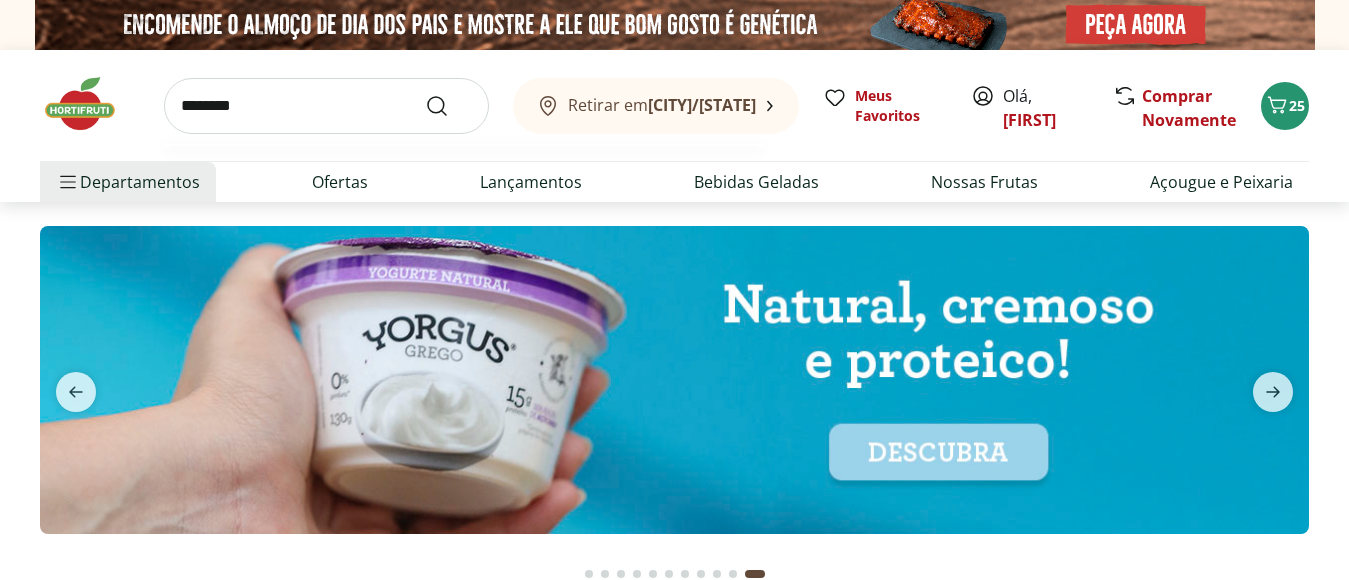 type on "********" 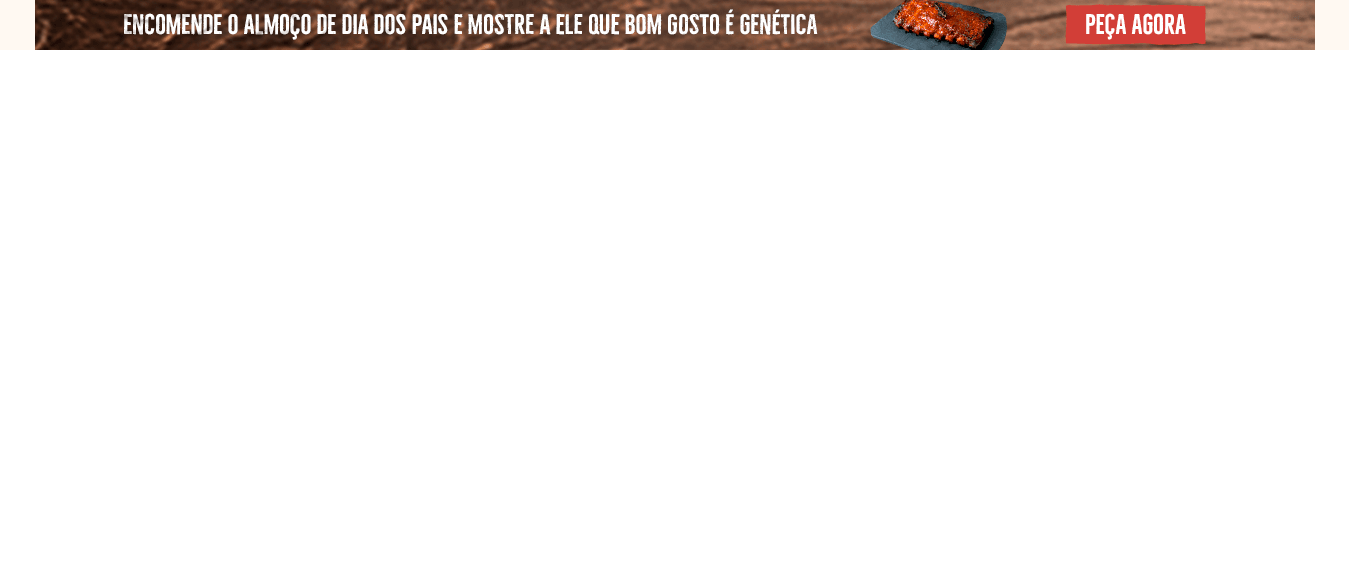 select on "**********" 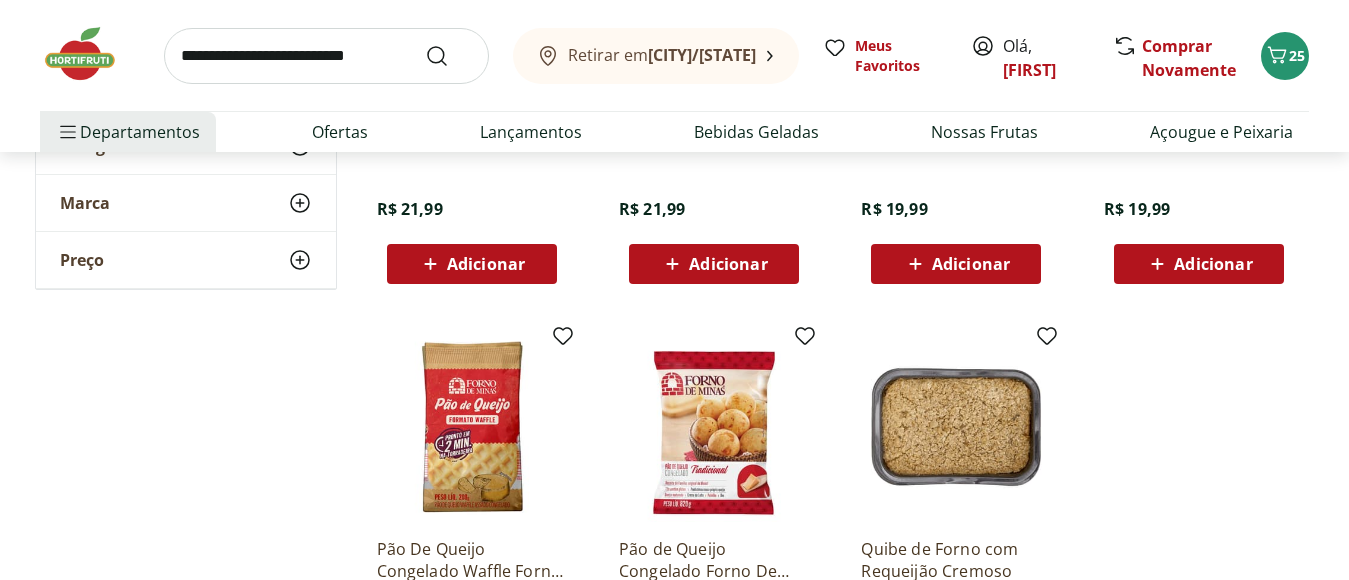 scroll, scrollTop: 500, scrollLeft: 0, axis: vertical 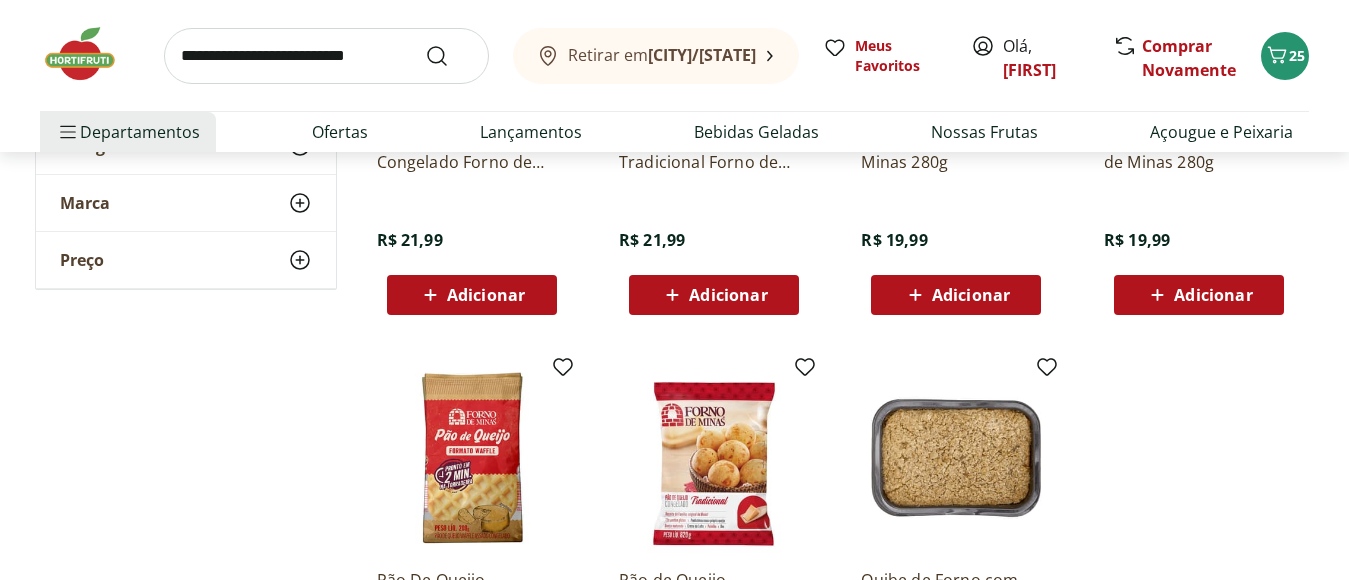 click at bounding box center (326, 56) 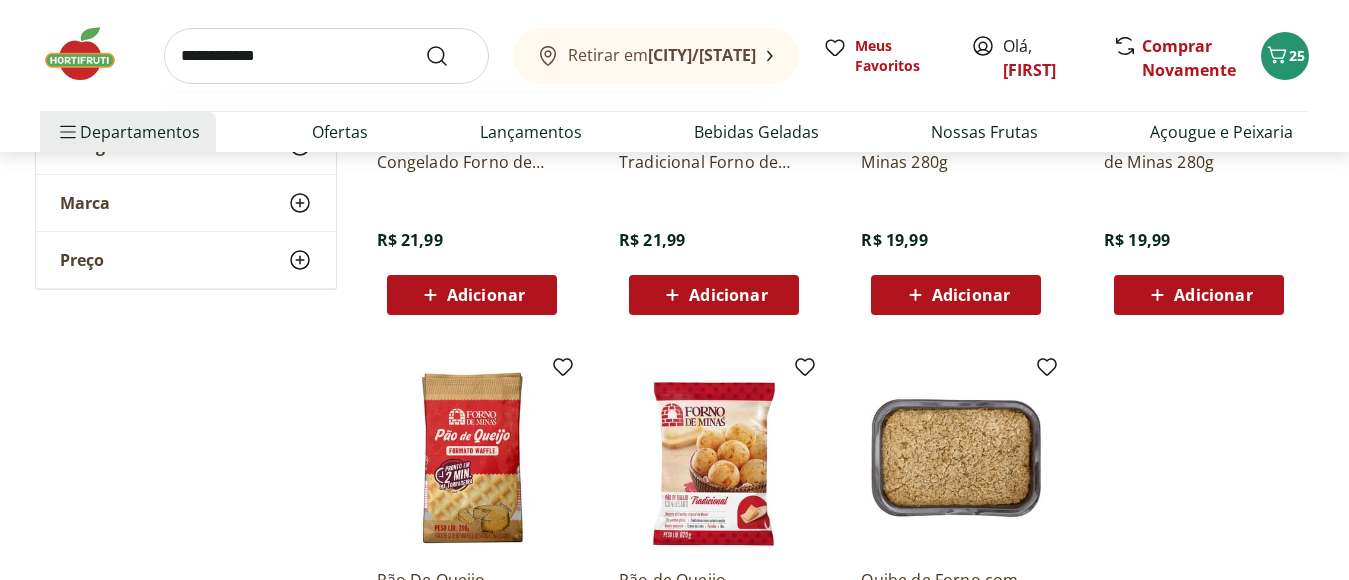 type on "**********" 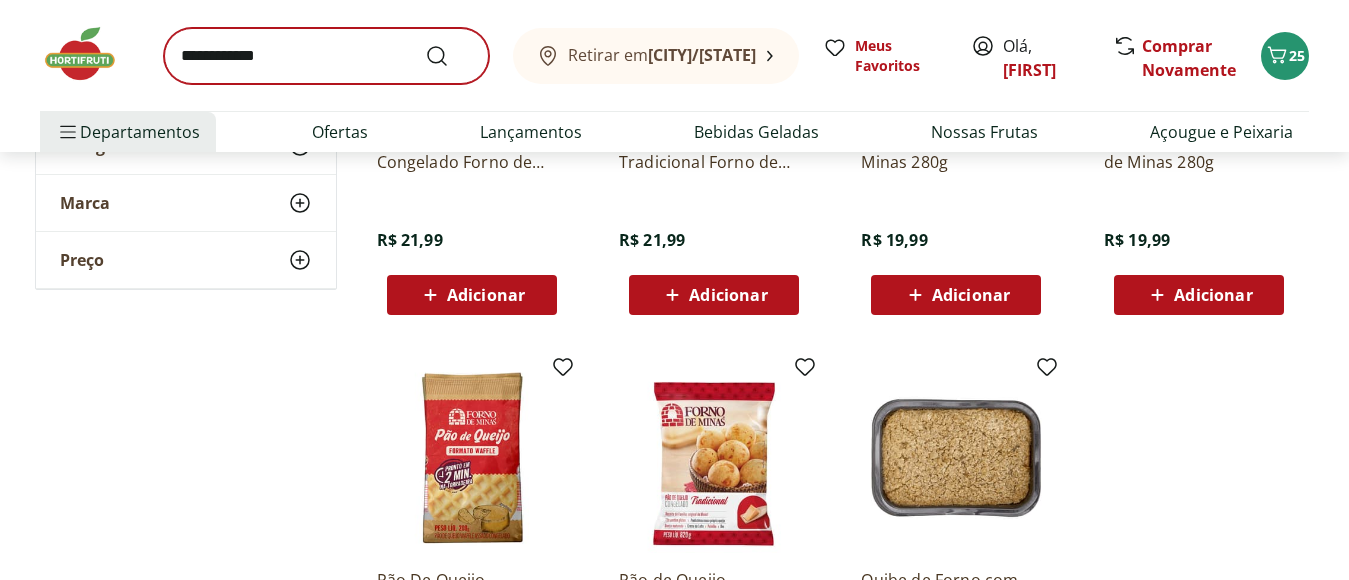 scroll, scrollTop: 0, scrollLeft: 0, axis: both 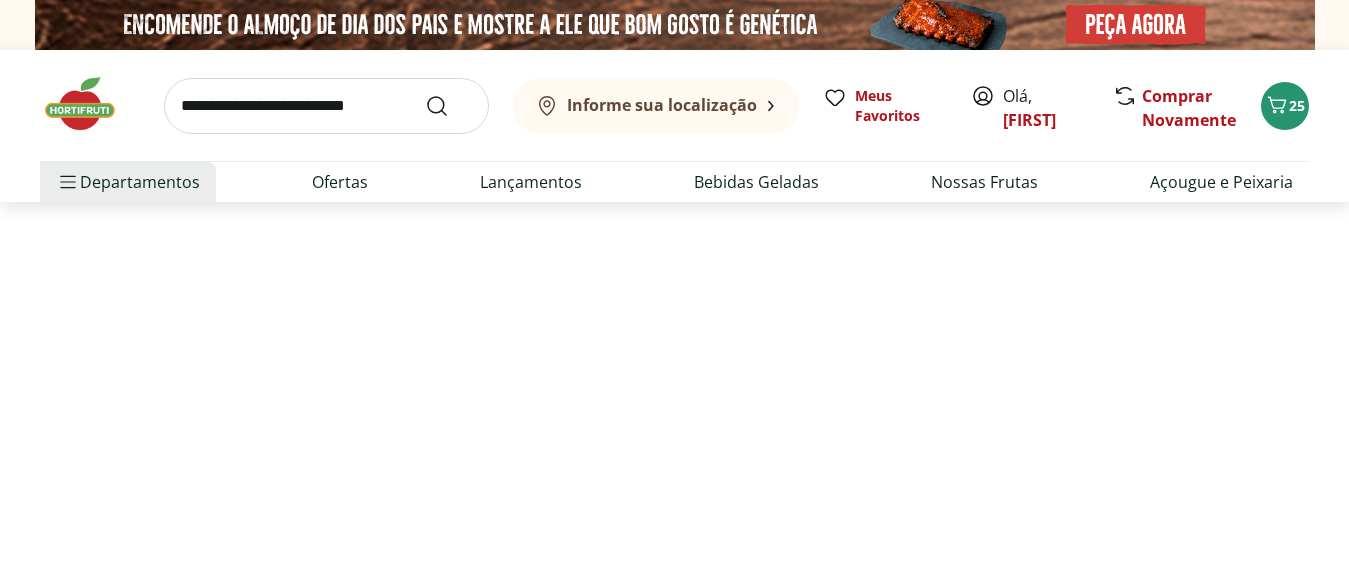 select on "**********" 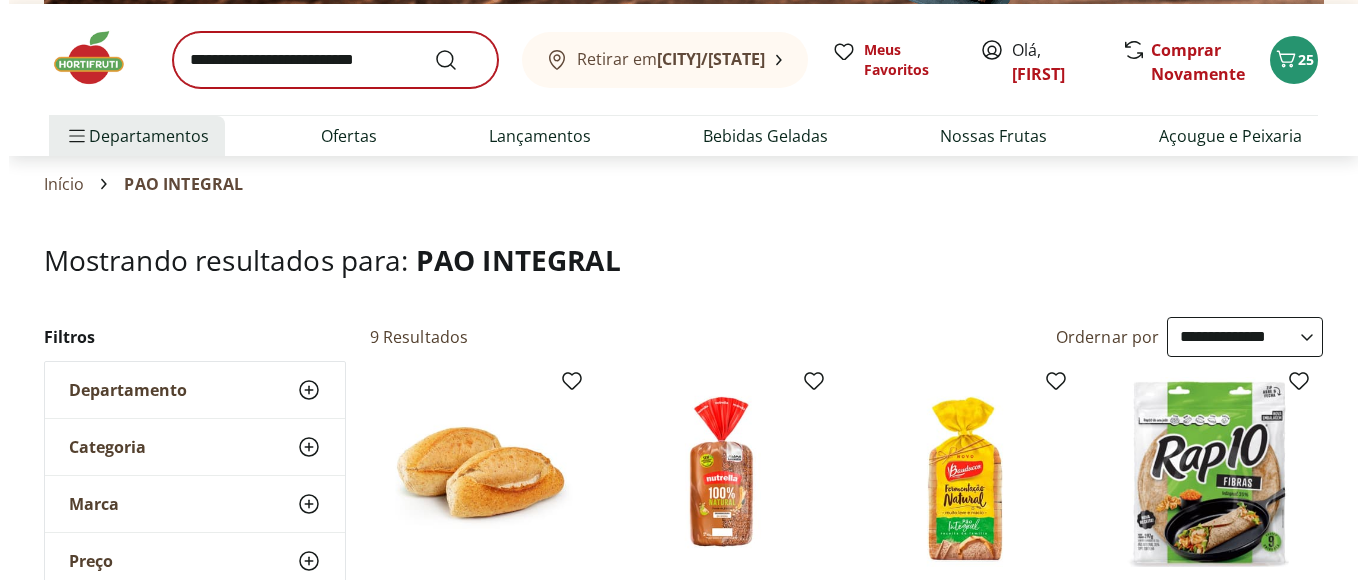 scroll, scrollTop: 0, scrollLeft: 0, axis: both 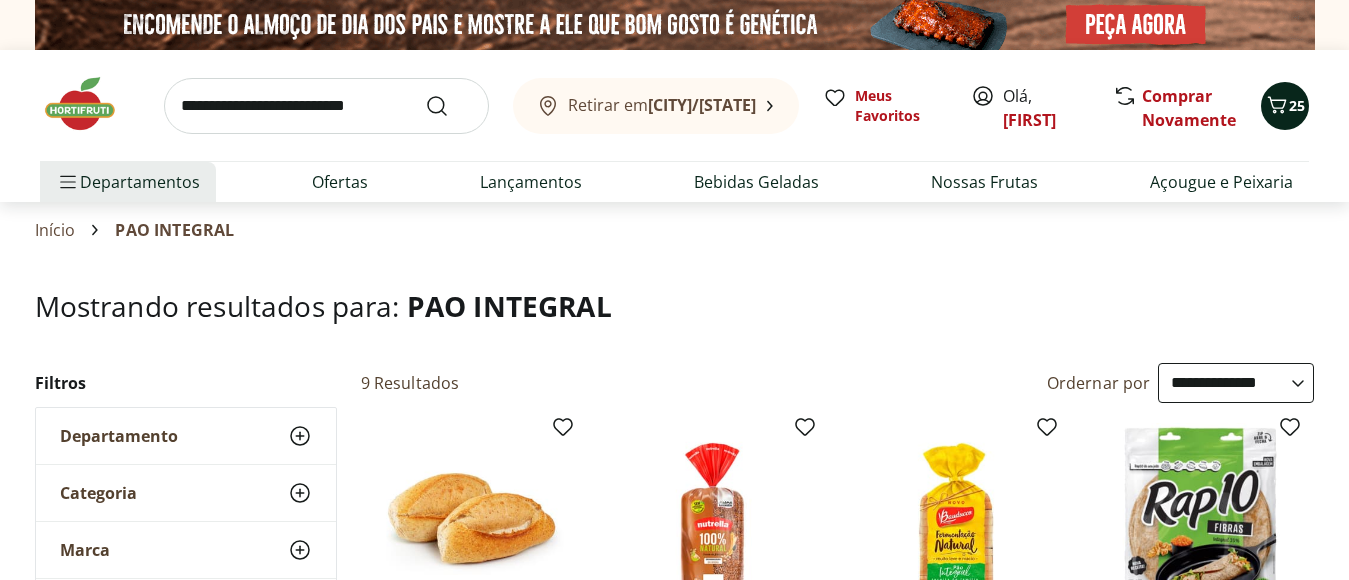 click 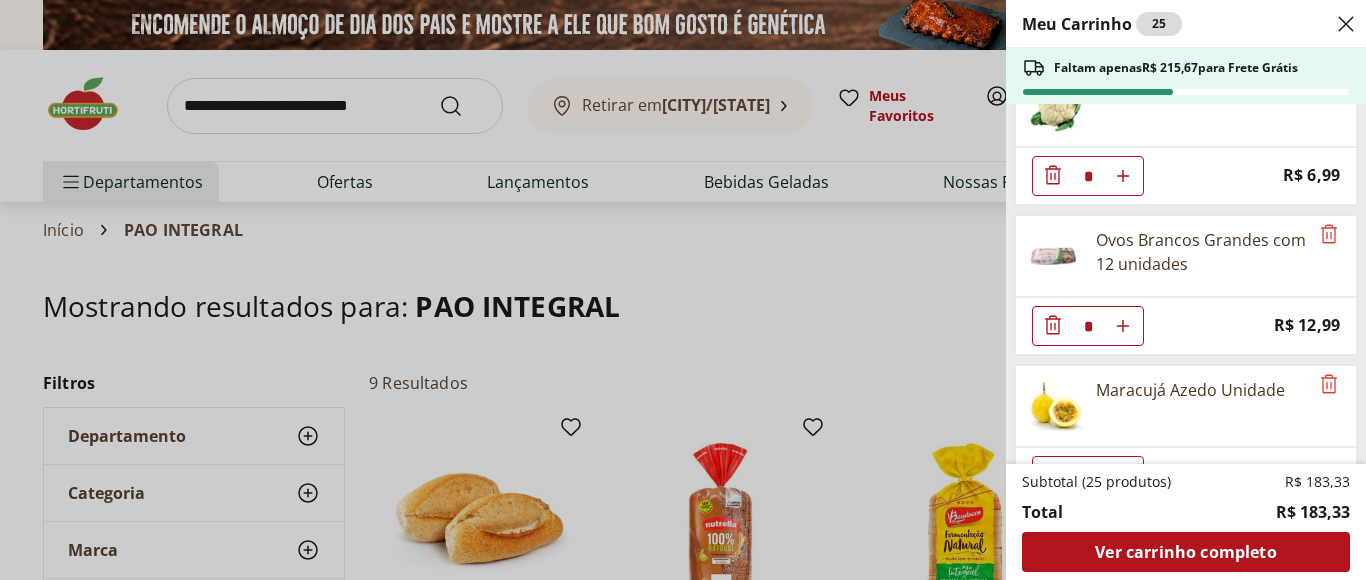 scroll, scrollTop: 2048, scrollLeft: 0, axis: vertical 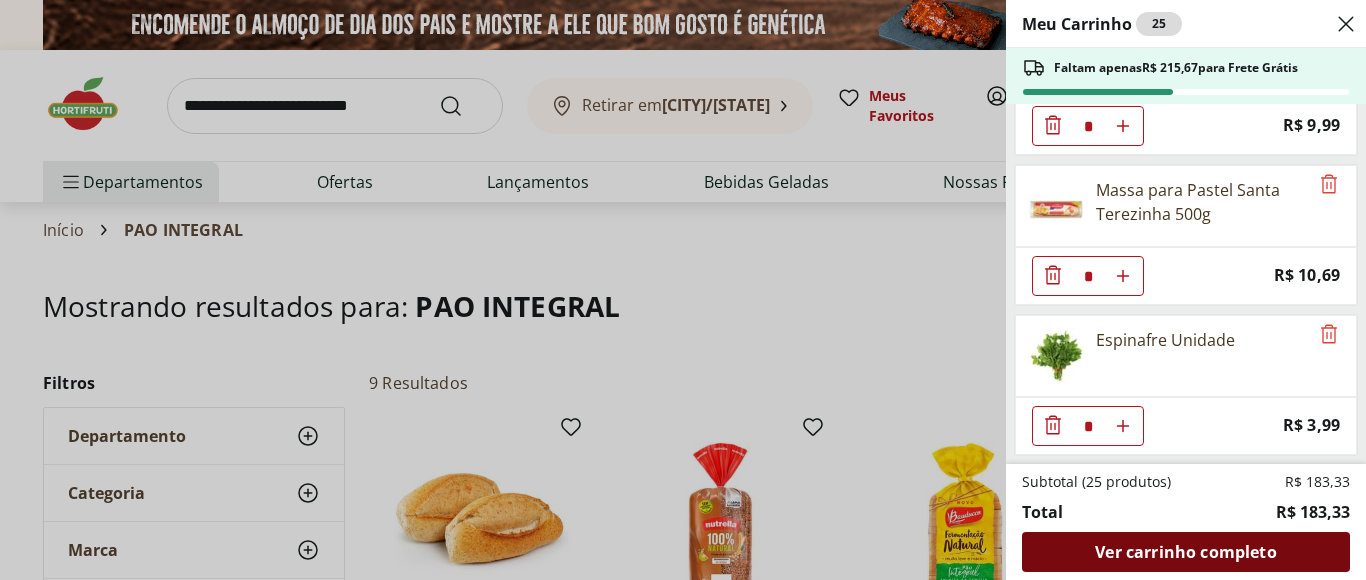 click on "Ver carrinho completo" at bounding box center (1185, 552) 